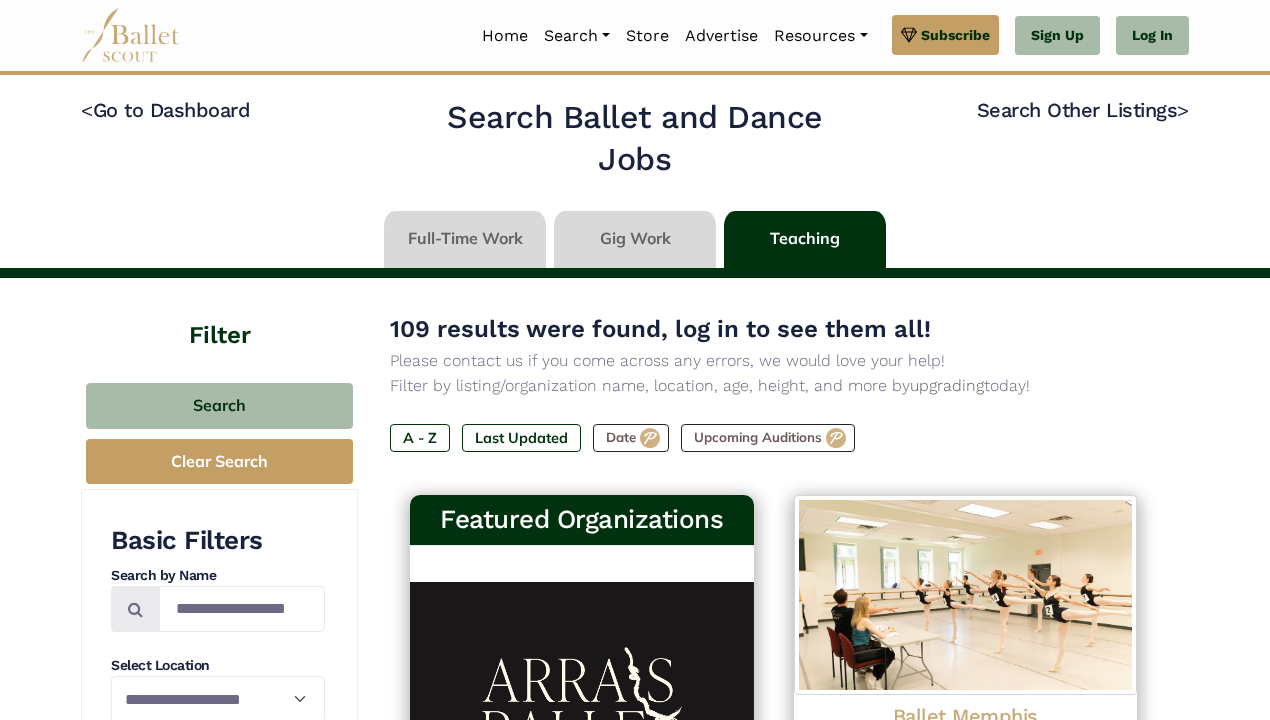scroll, scrollTop: 0, scrollLeft: 0, axis: both 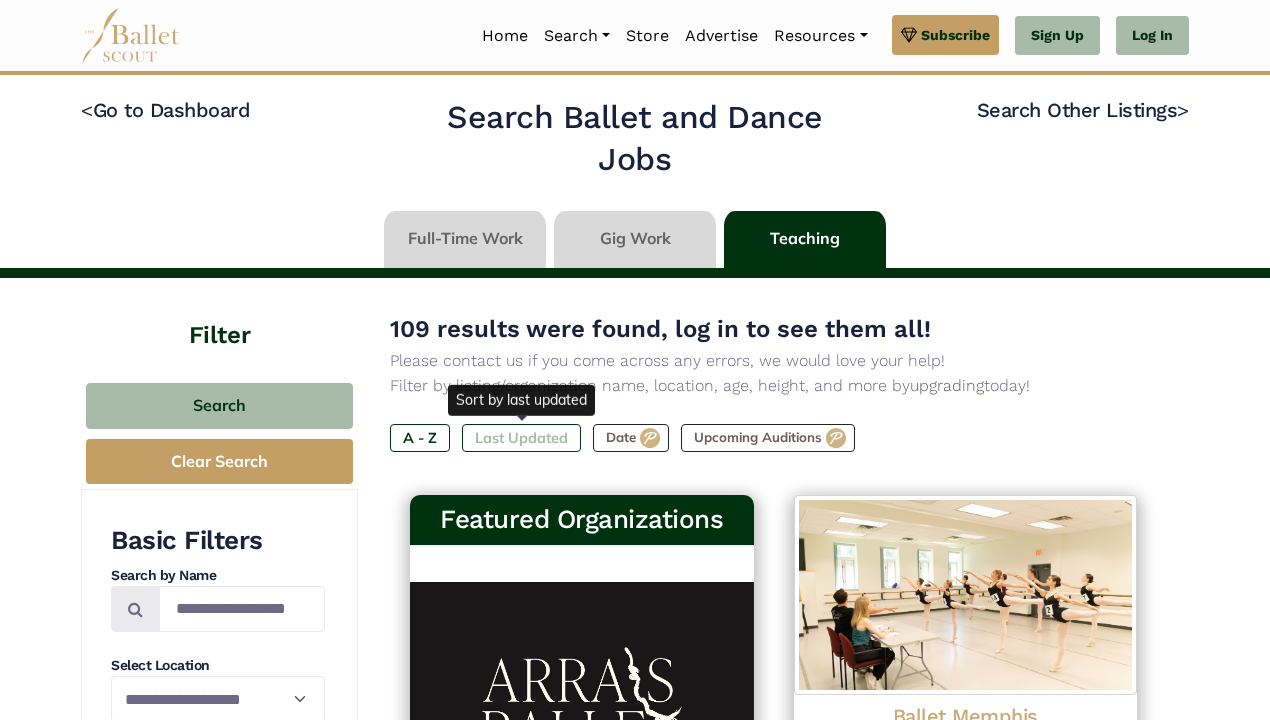 click on "Last Updated" at bounding box center (521, 438) 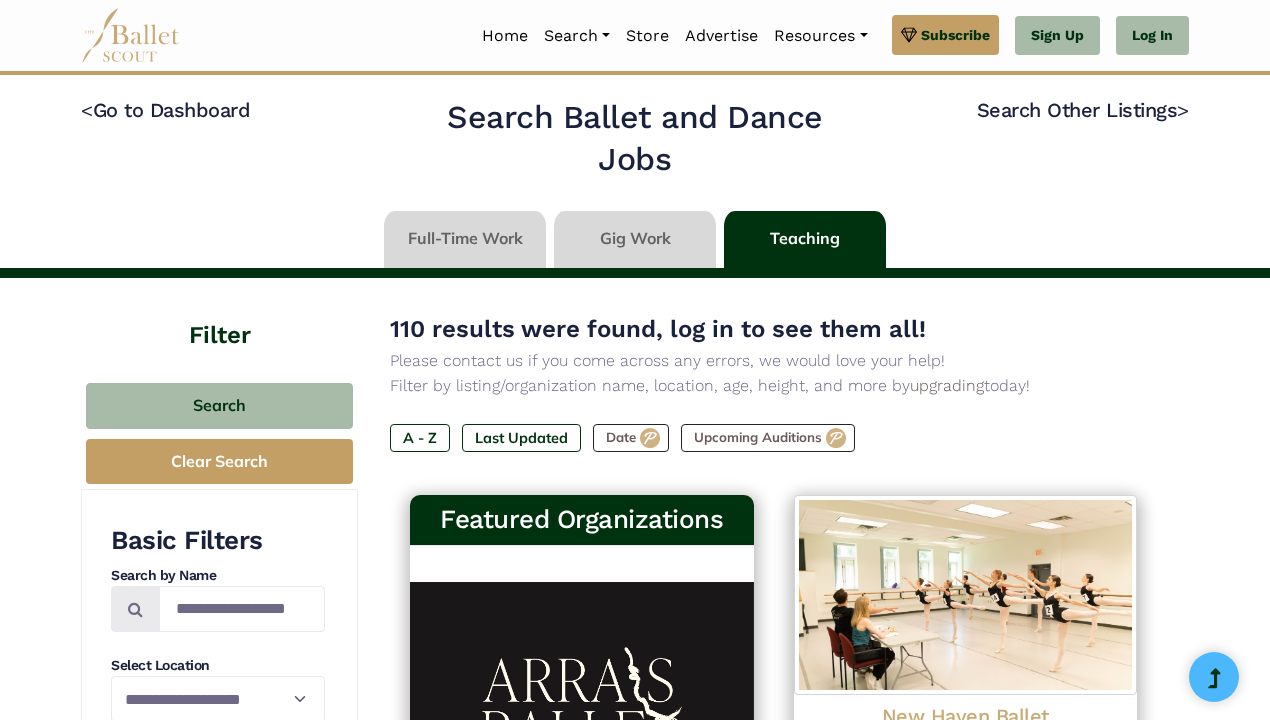 scroll, scrollTop: 0, scrollLeft: 0, axis: both 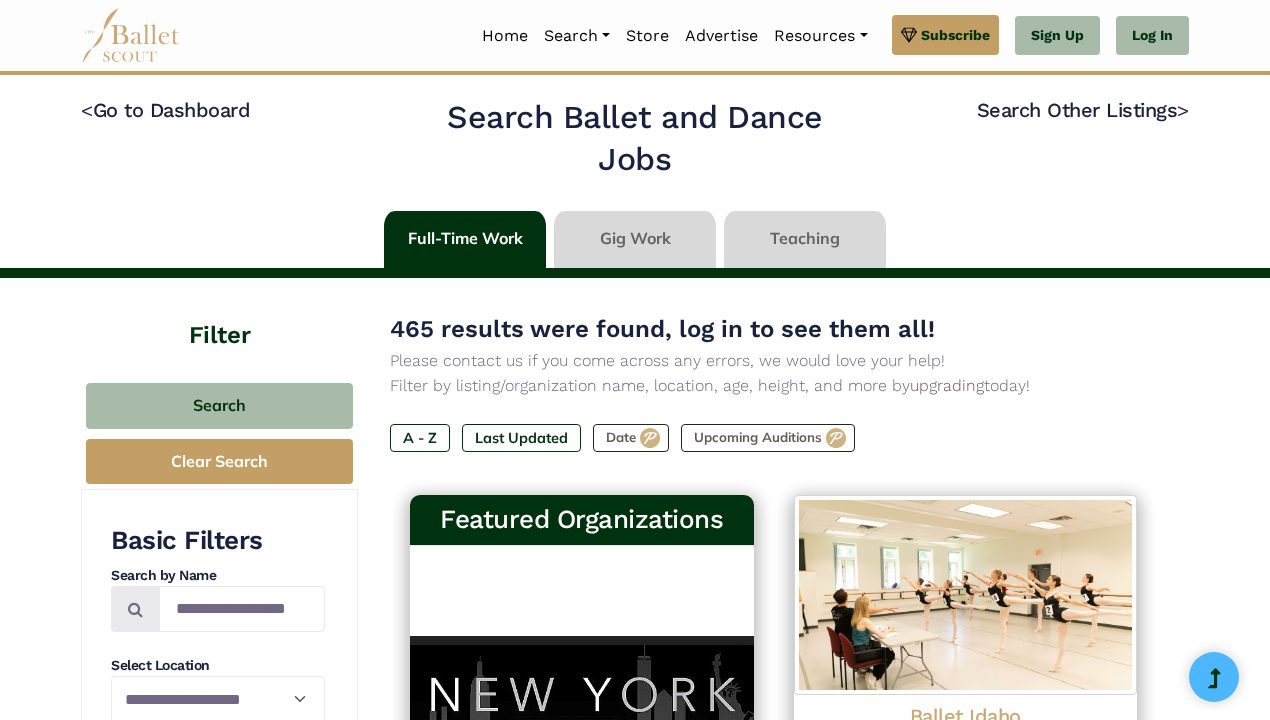 click at bounding box center (805, 239) 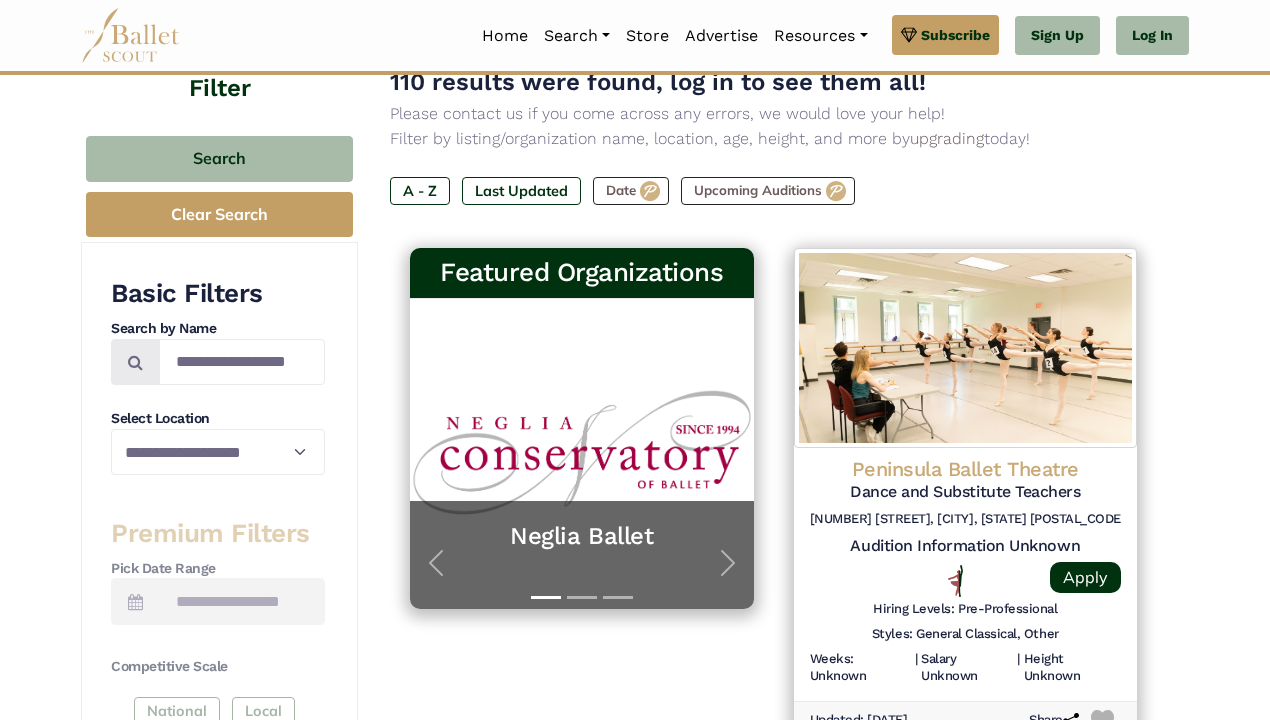 scroll, scrollTop: 244, scrollLeft: 0, axis: vertical 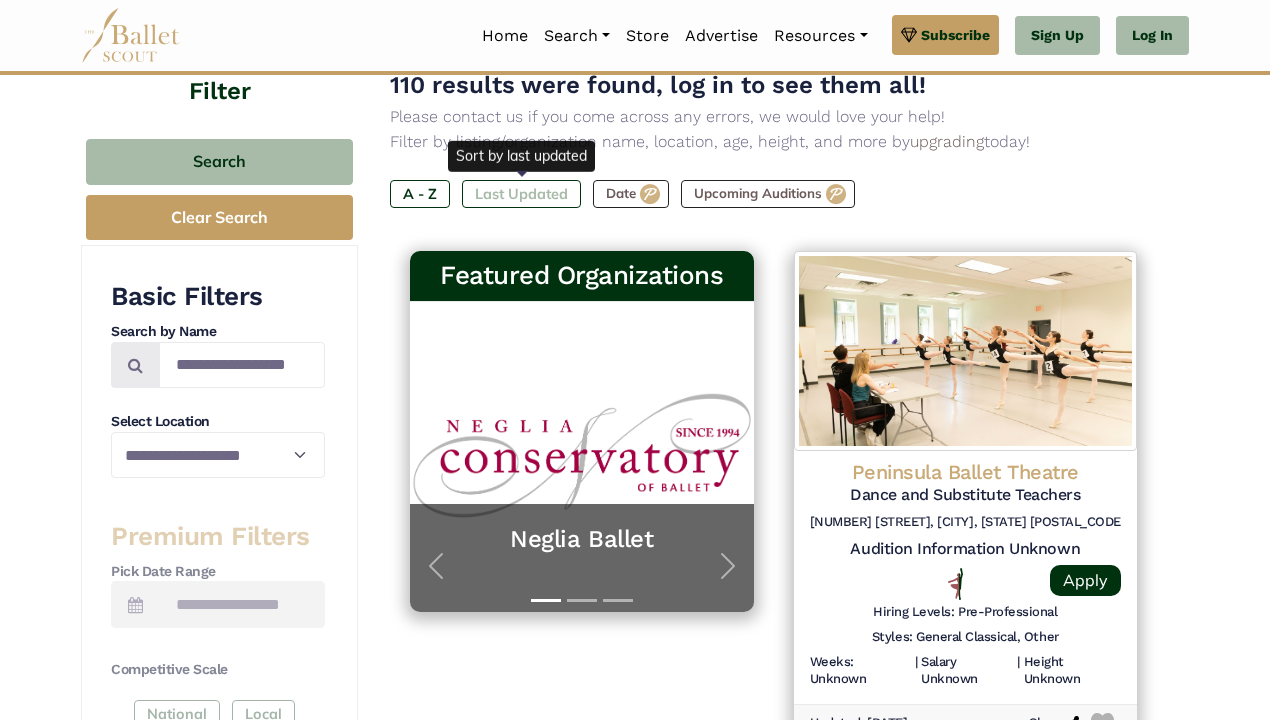 click on "Last Updated" at bounding box center (521, 194) 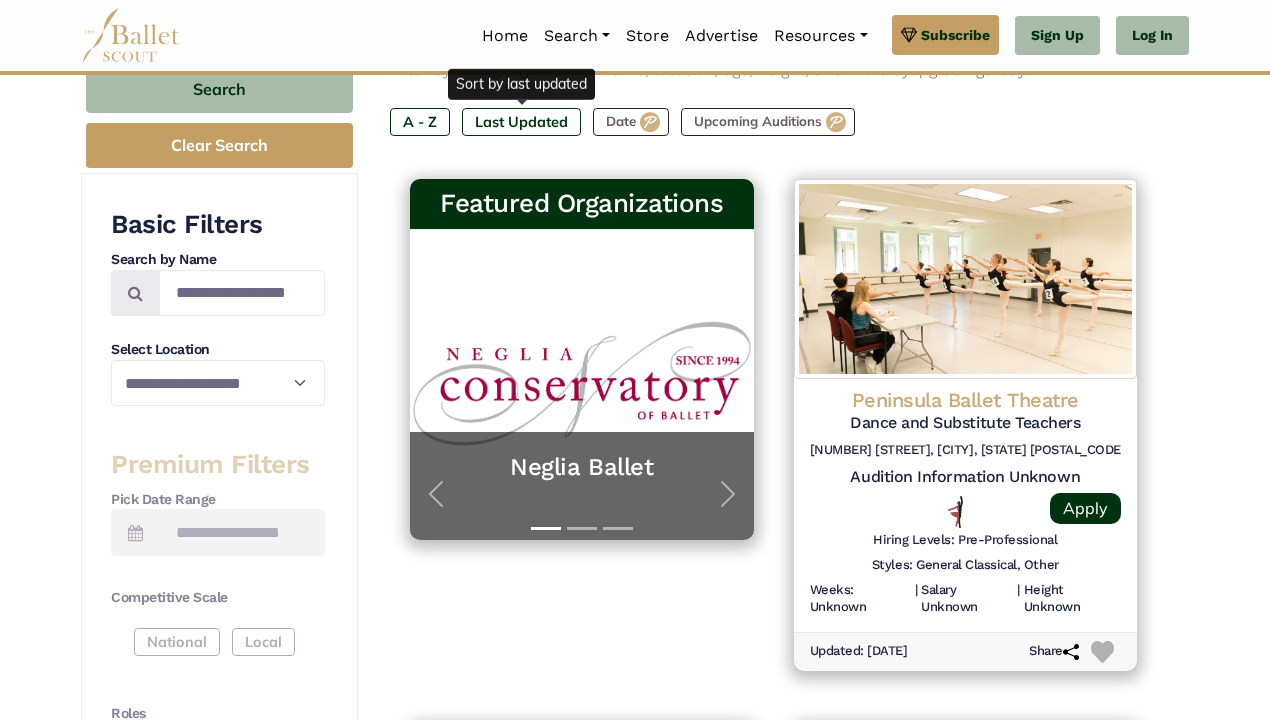 scroll, scrollTop: 321, scrollLeft: 0, axis: vertical 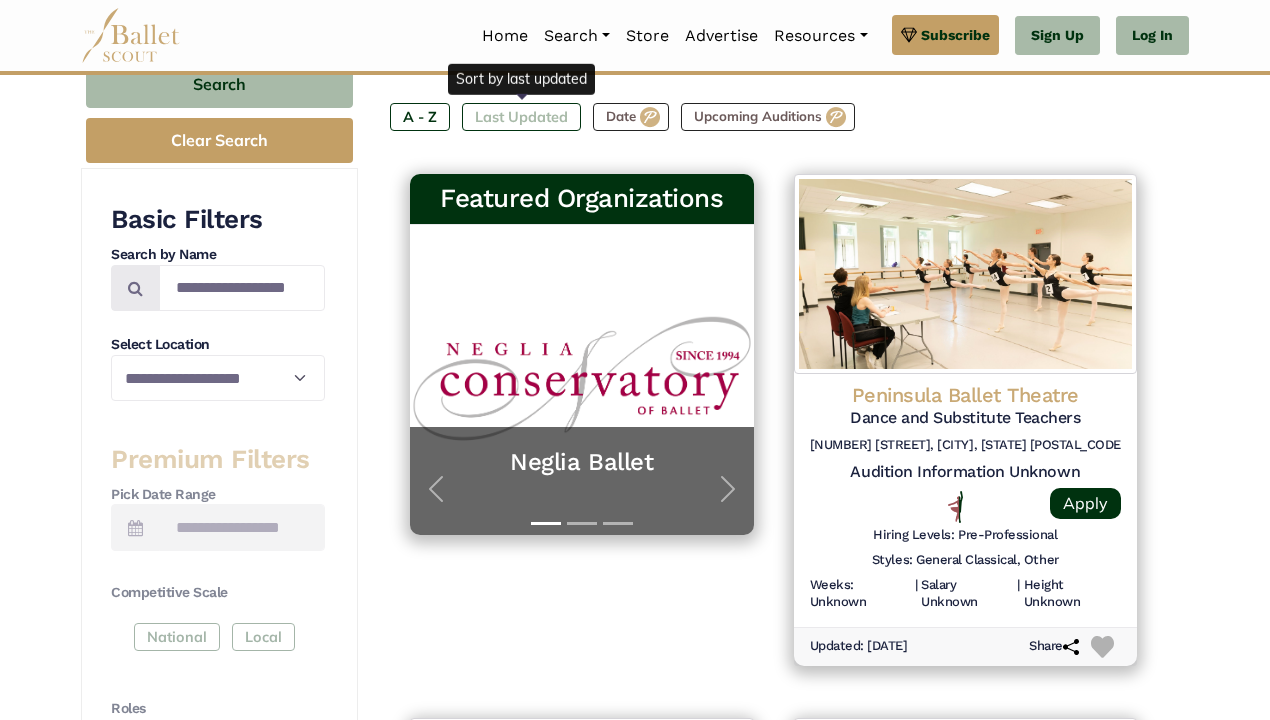 click on "Last Updated" at bounding box center [521, 117] 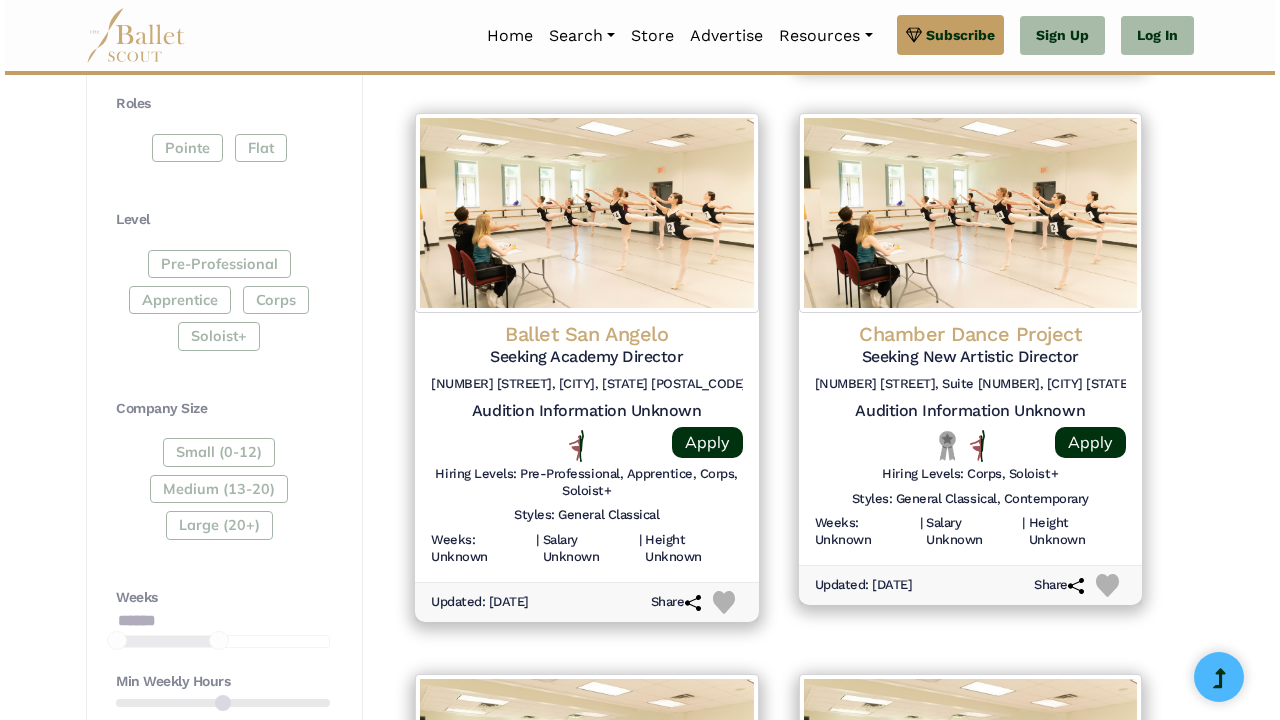 scroll, scrollTop: 965, scrollLeft: 0, axis: vertical 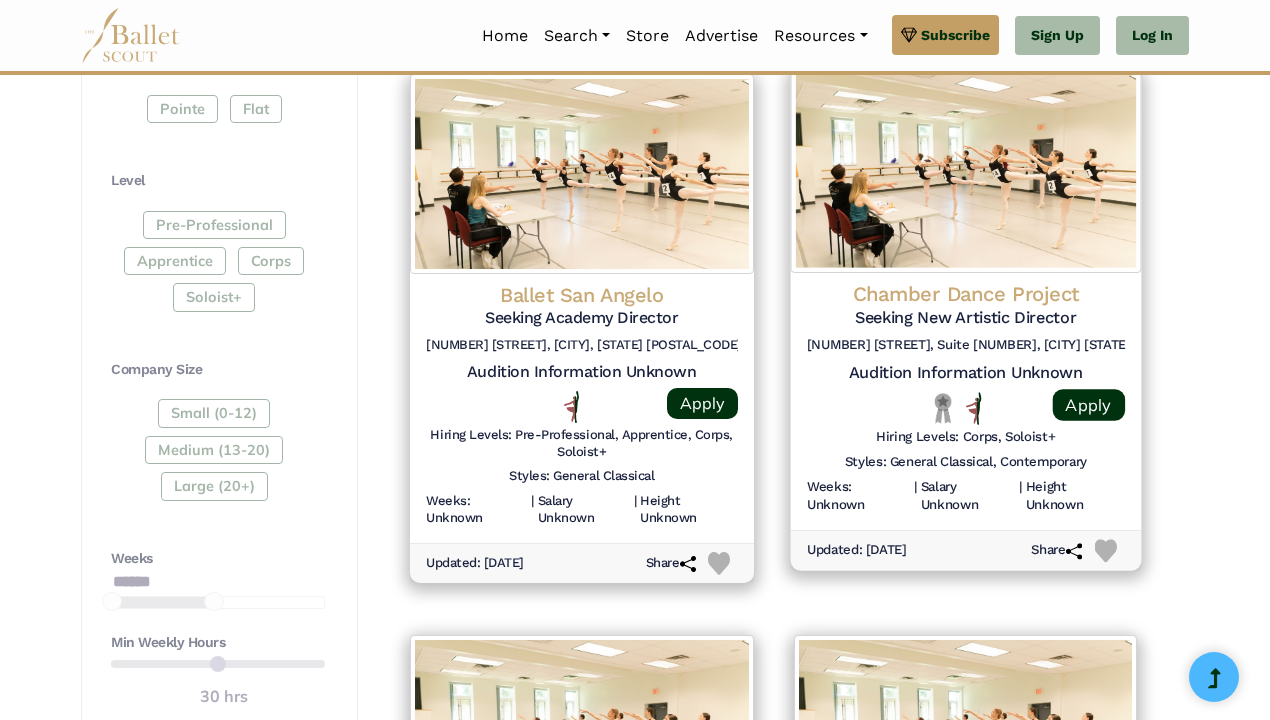 click on "Chamber Dance Project" at bounding box center (966, -249) 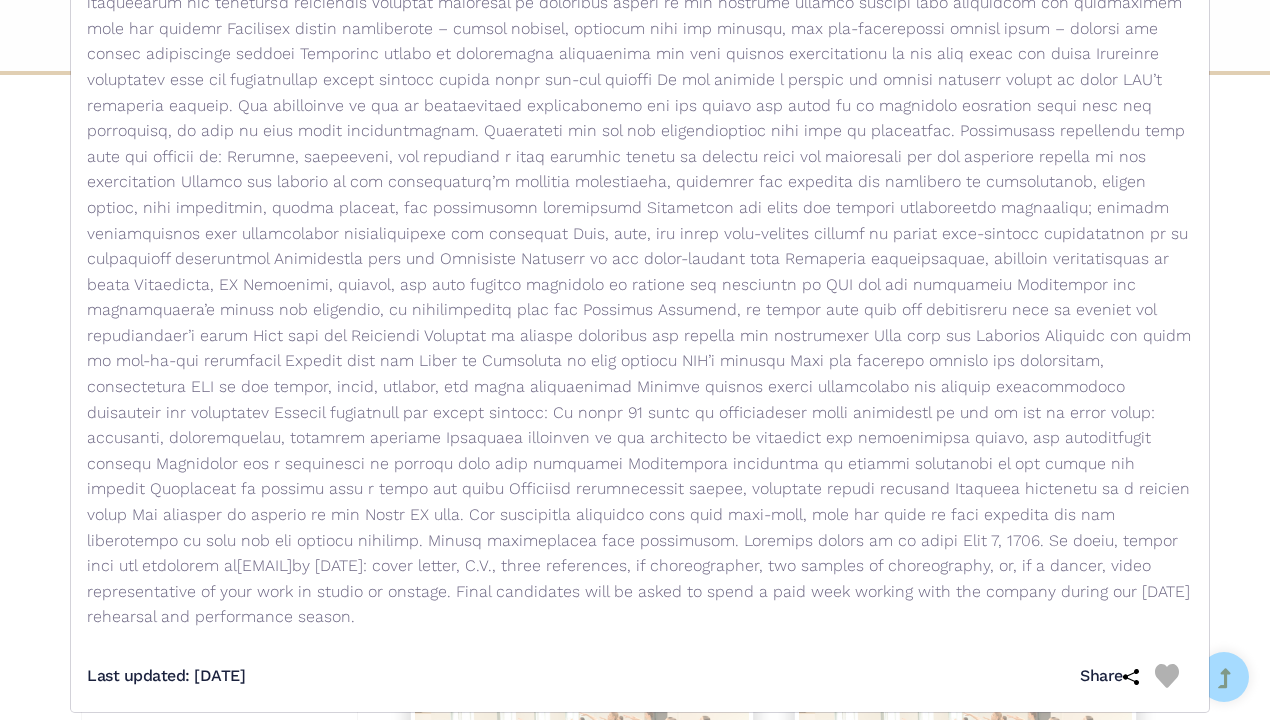 scroll, scrollTop: 533, scrollLeft: 0, axis: vertical 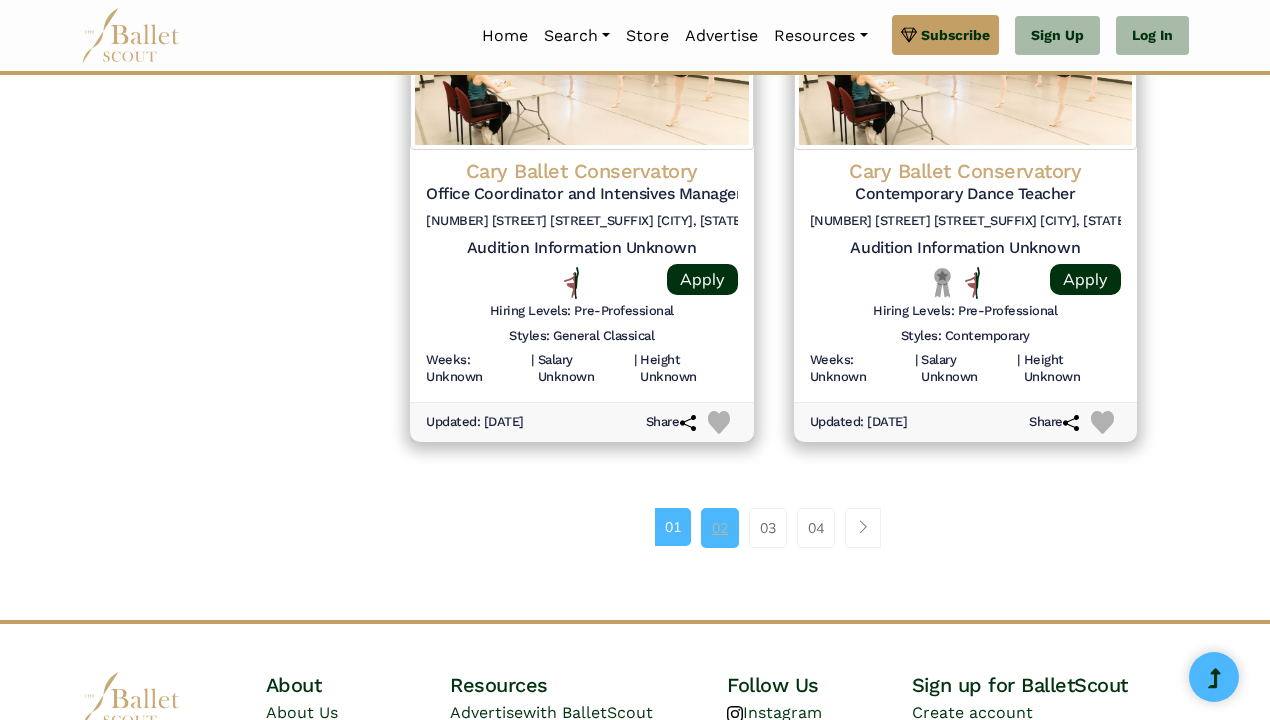 click on "02" at bounding box center (720, 528) 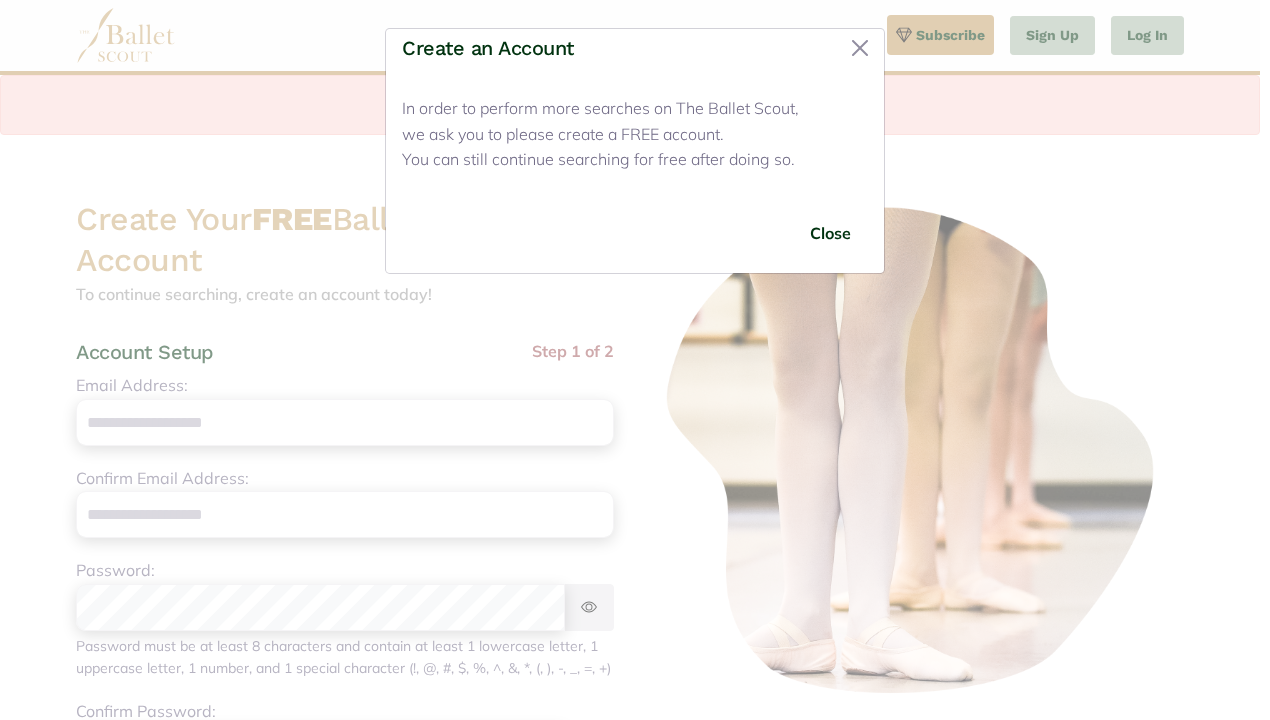 scroll, scrollTop: 0, scrollLeft: 0, axis: both 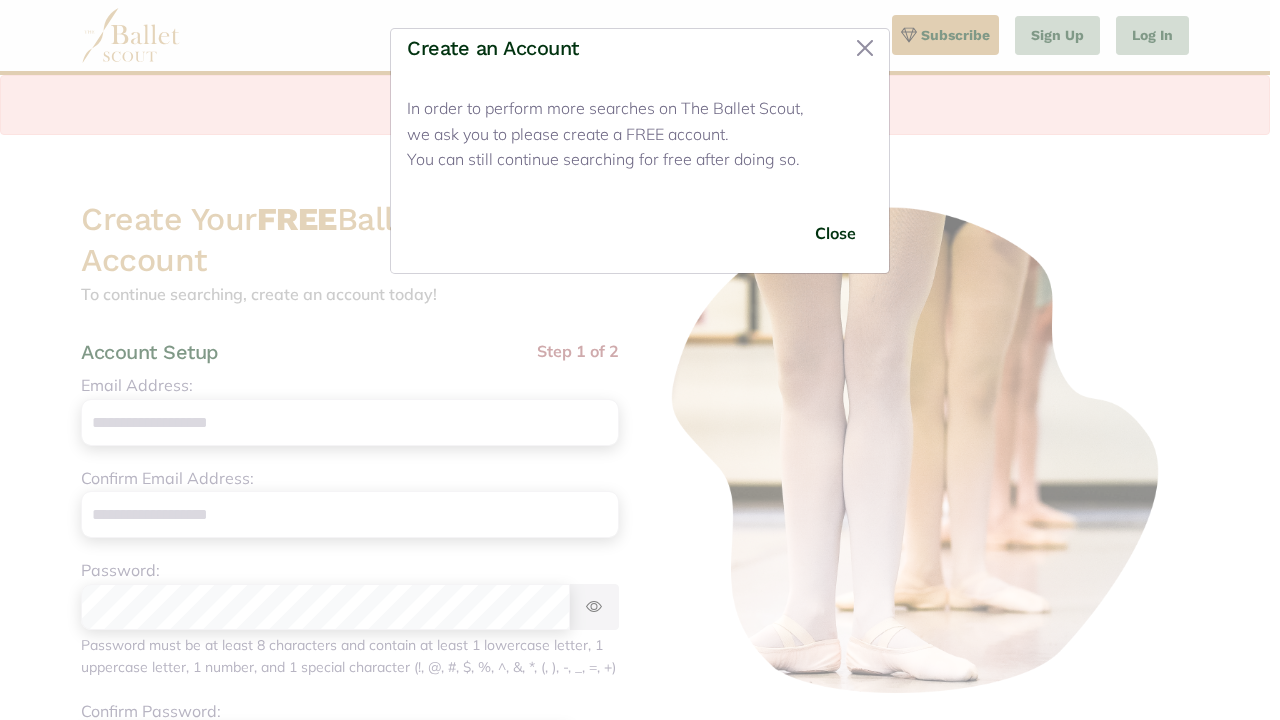click on "Close" at bounding box center (835, 233) 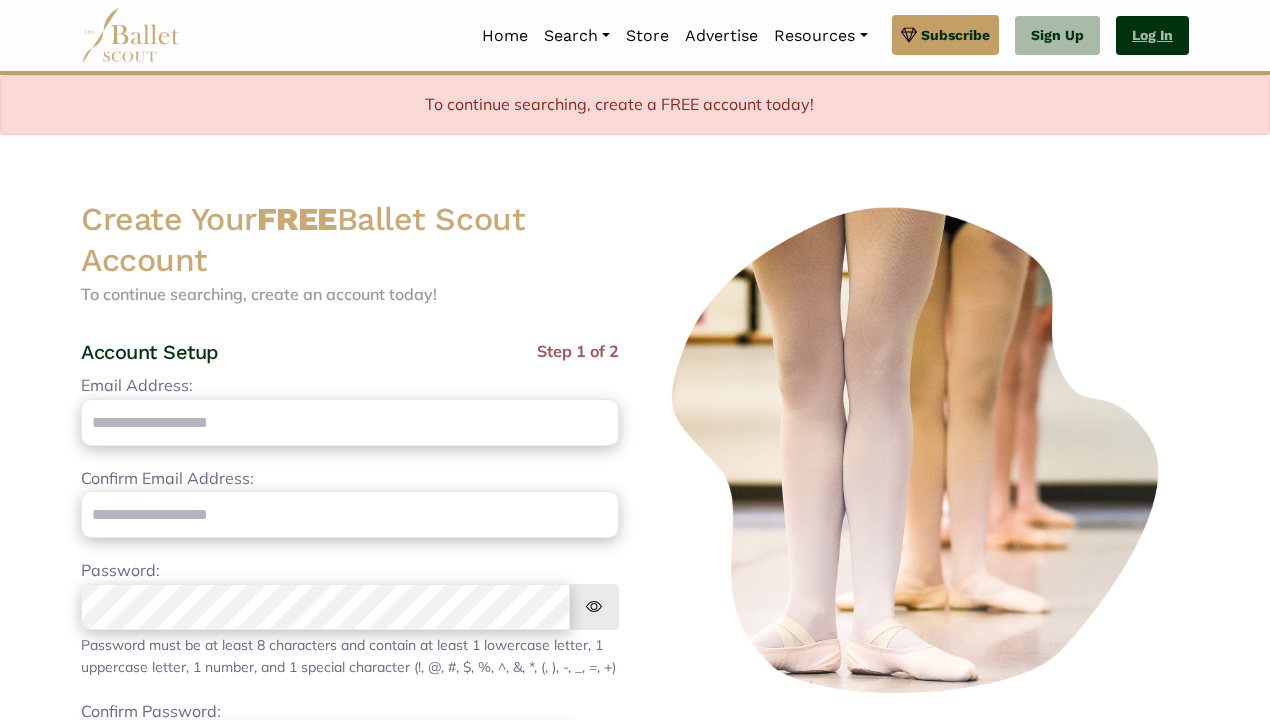 click on "Log In" at bounding box center (1152, 36) 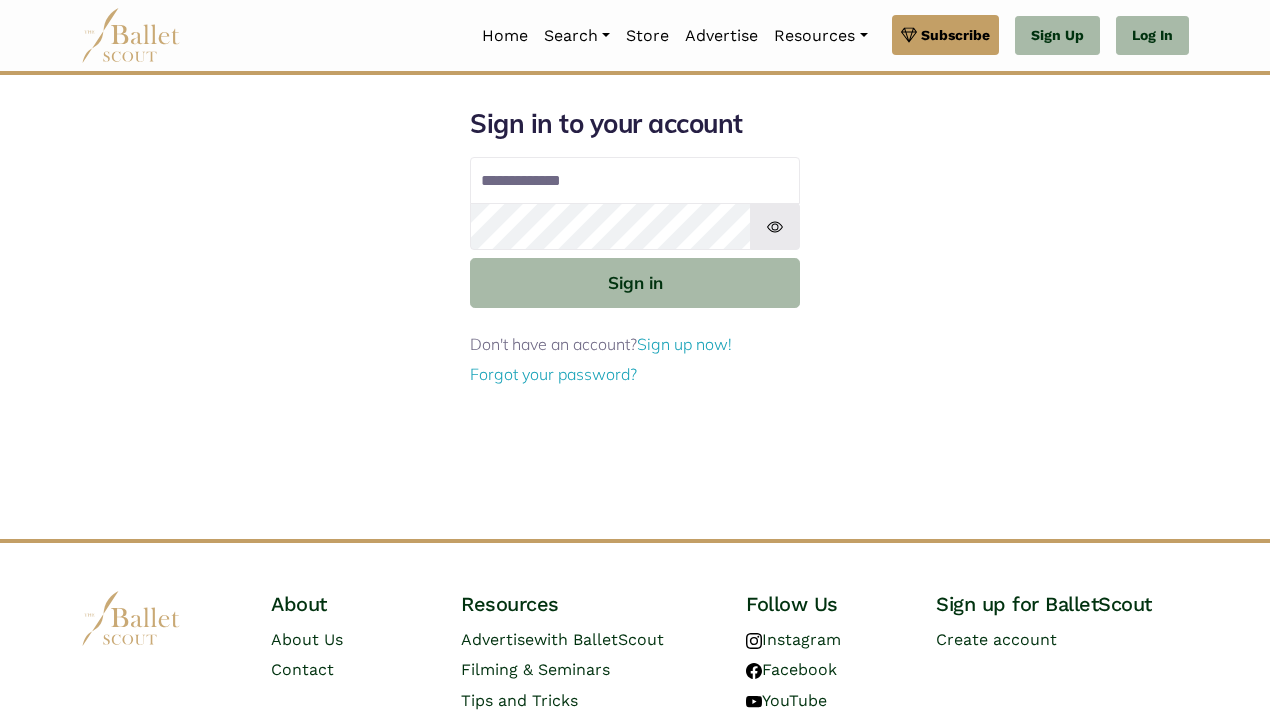 scroll, scrollTop: 0, scrollLeft: 0, axis: both 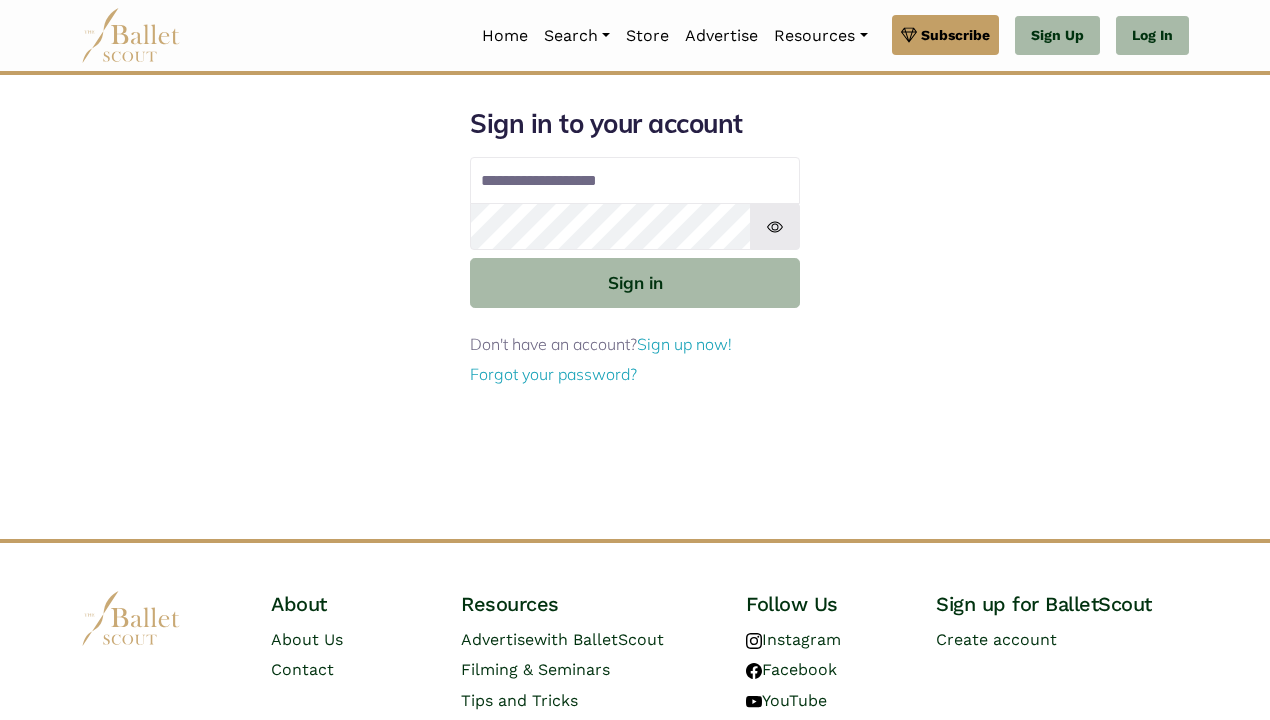 type on "**********" 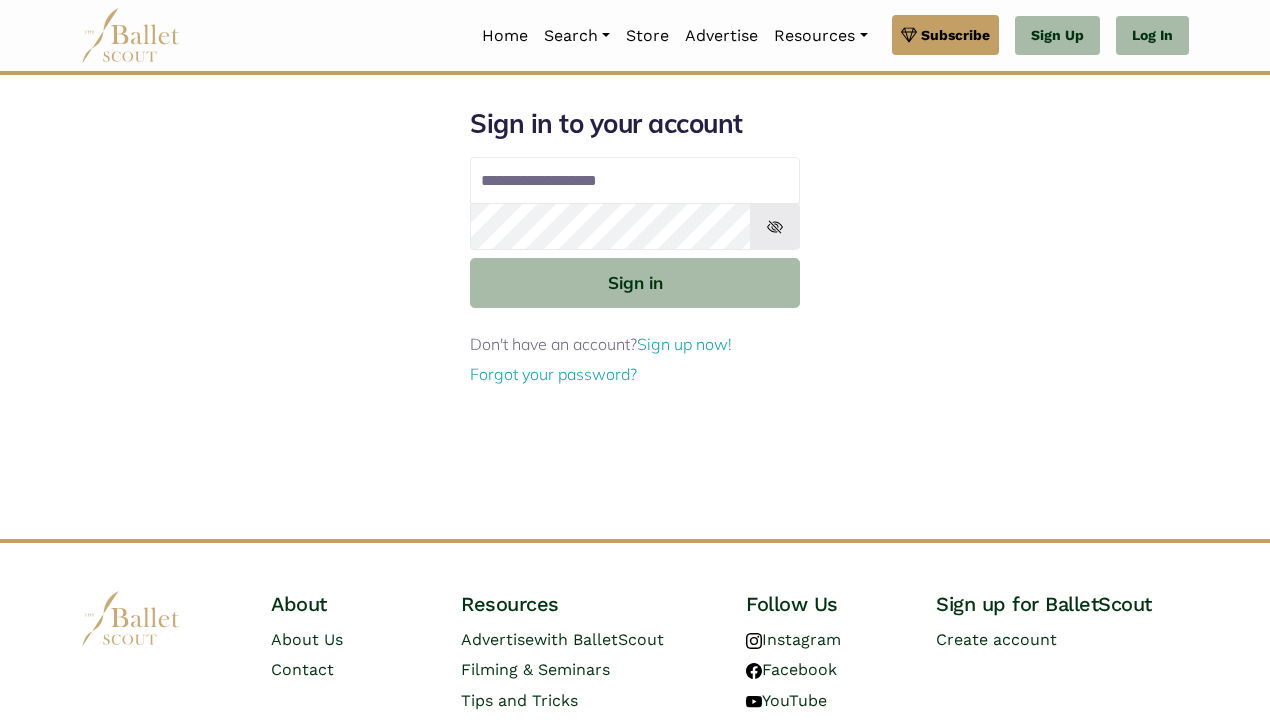 click at bounding box center (775, 226) 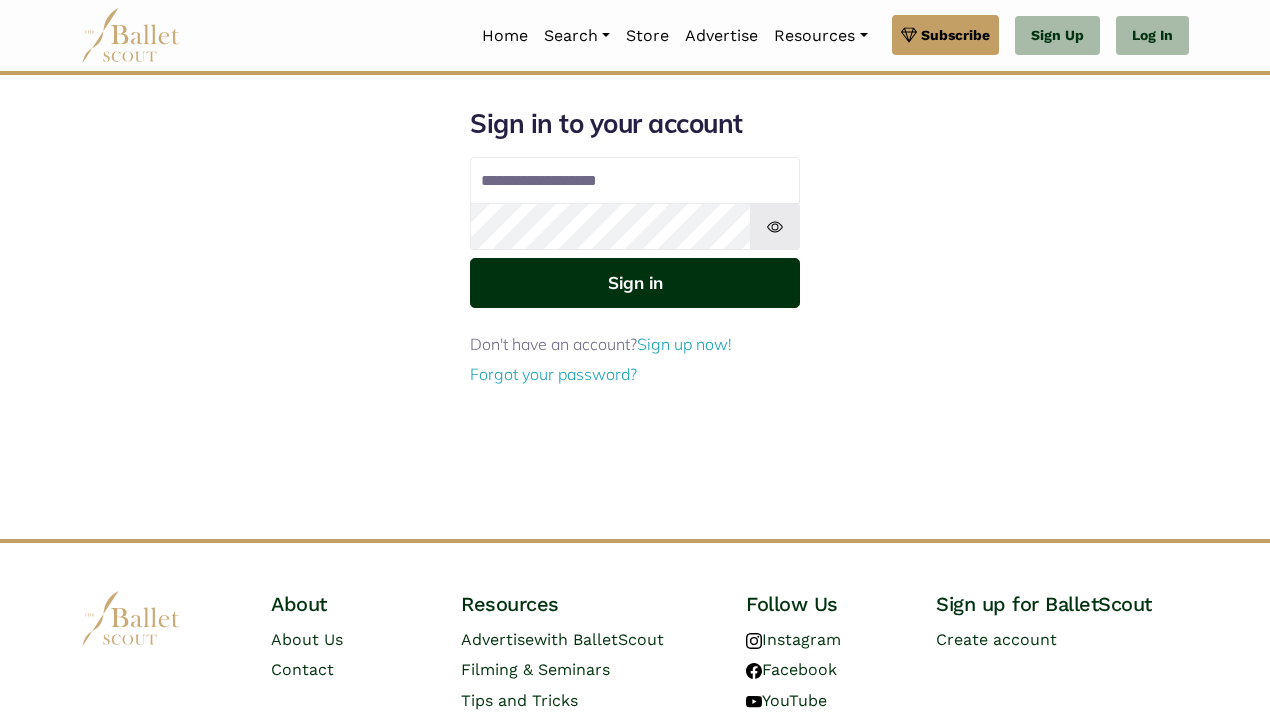 click on "Sign in" at bounding box center (635, 282) 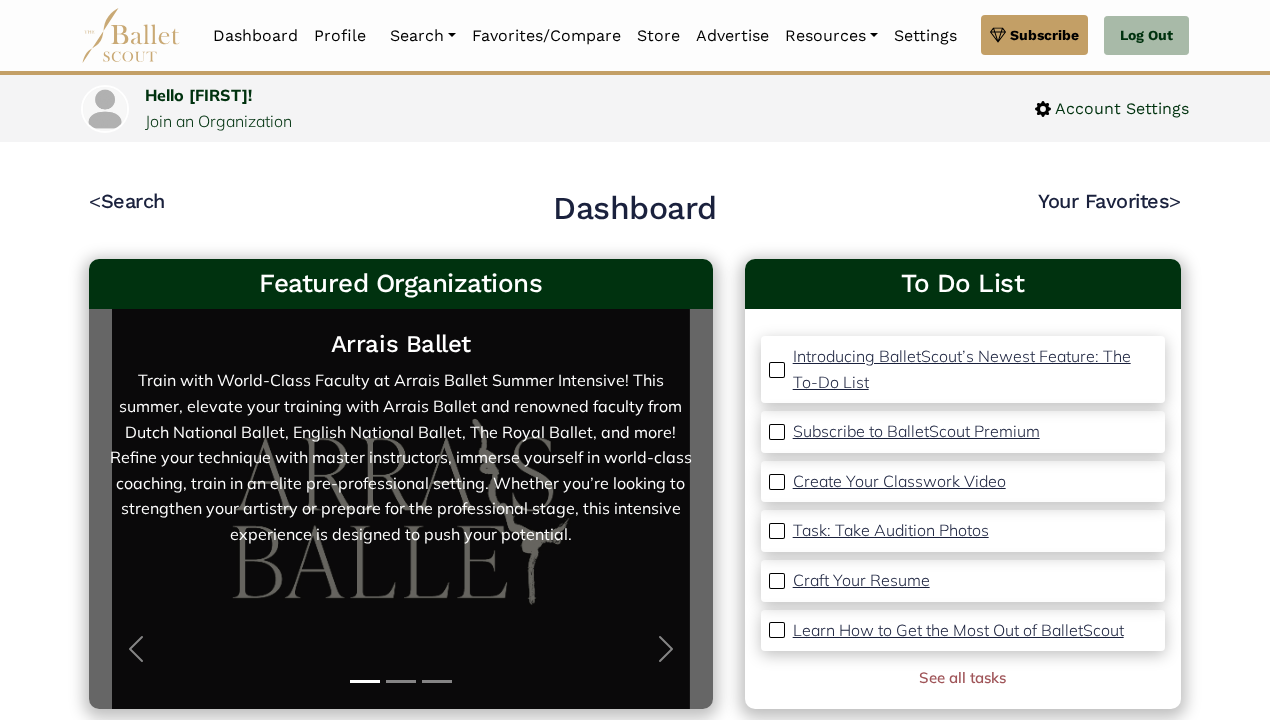 scroll, scrollTop: 0, scrollLeft: 0, axis: both 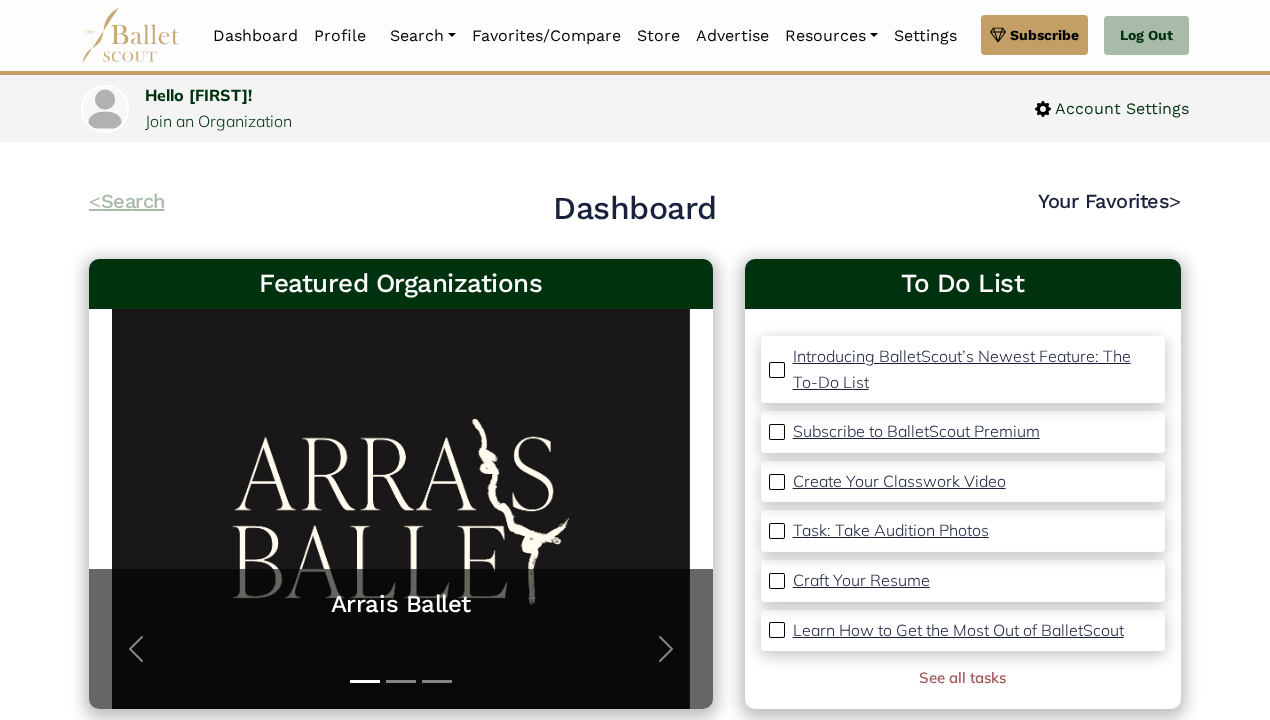 click on "<  Search" at bounding box center (127, 201) 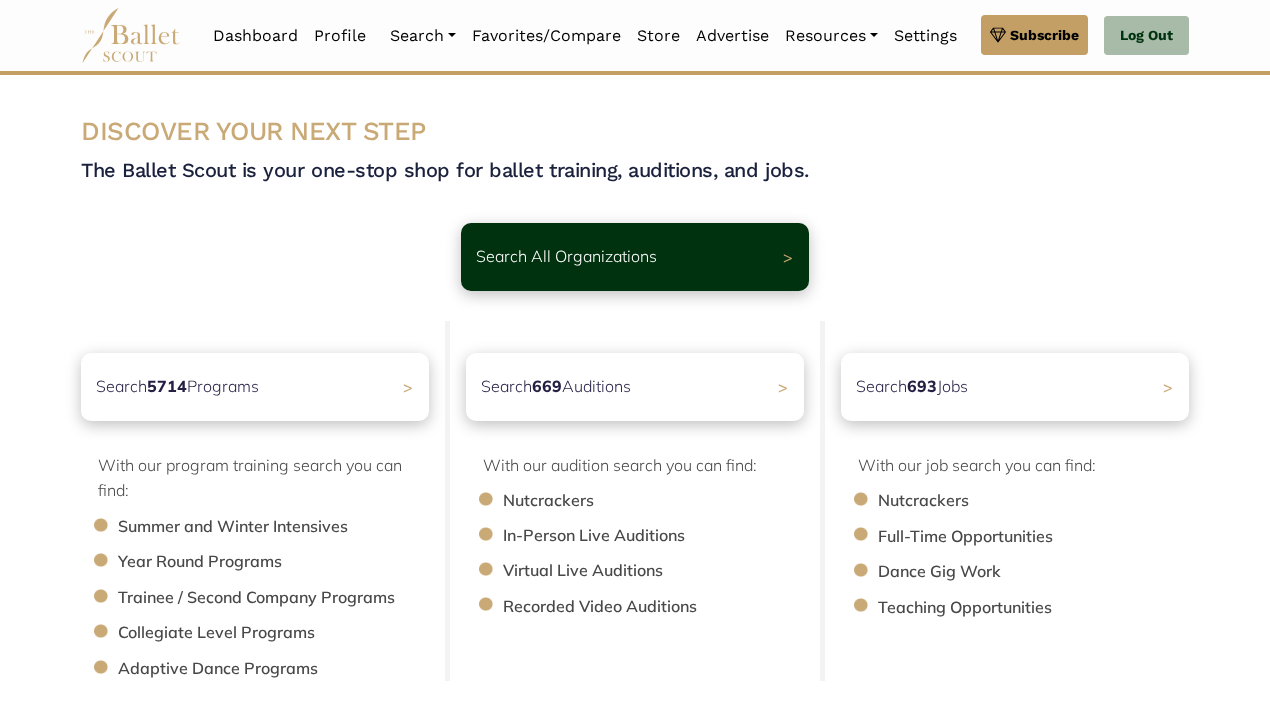 scroll, scrollTop: 0, scrollLeft: 0, axis: both 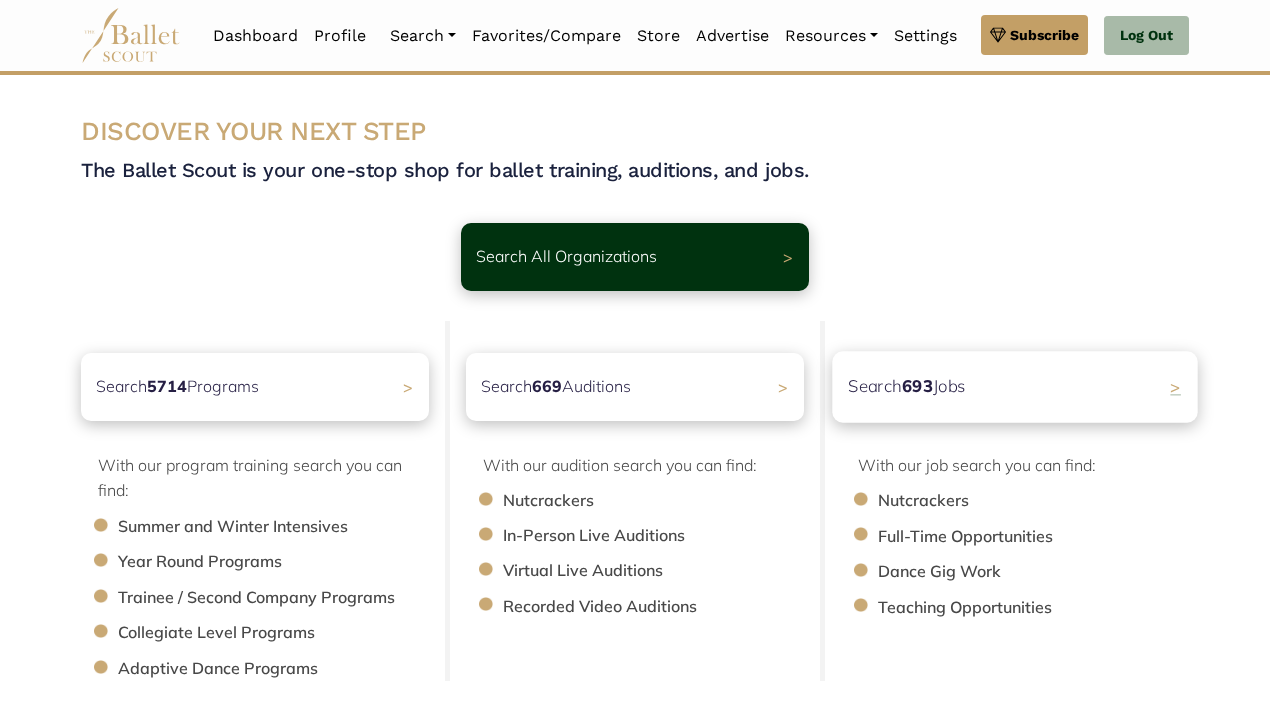 click on "Search  693  Jobs" at bounding box center [907, 386] 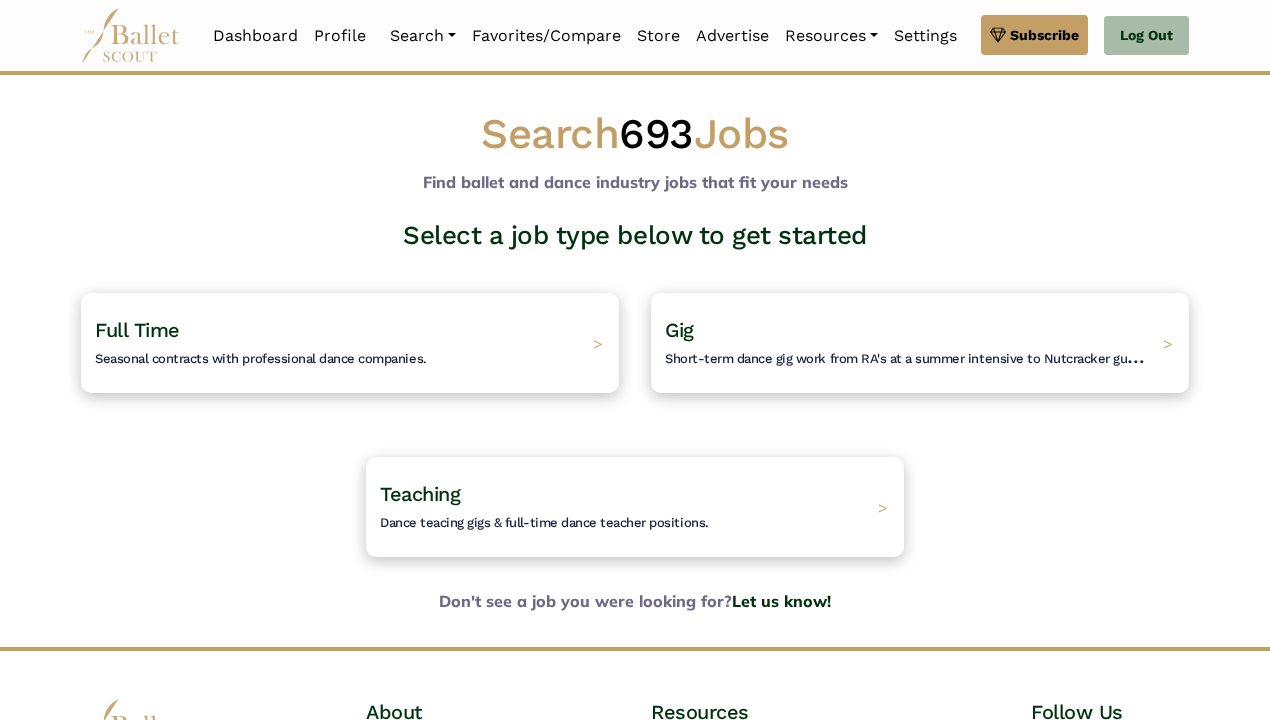 scroll, scrollTop: 211, scrollLeft: 0, axis: vertical 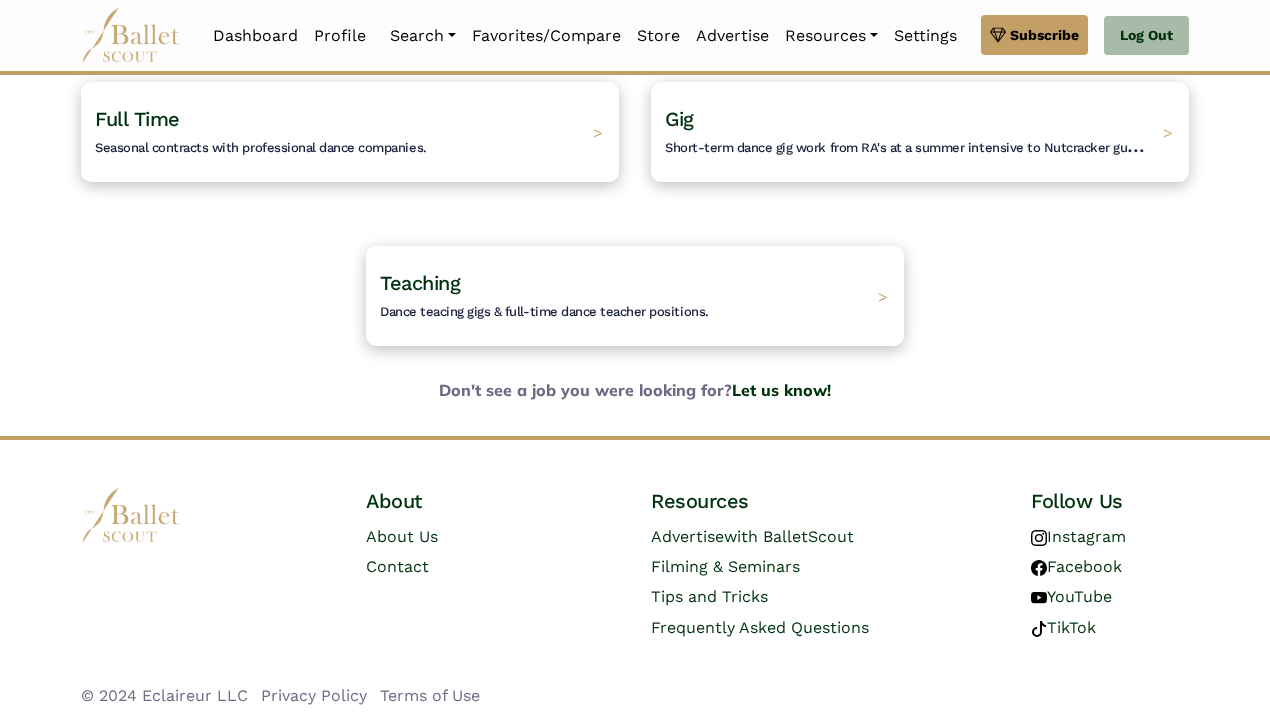 click on "About
About
Us
Contact
Resources
Advertise  with BalletScout
Filming & Seminars
Tips and
Tricks
Frequently Asked Questions FAQs
Follow Us" at bounding box center [635, 598] 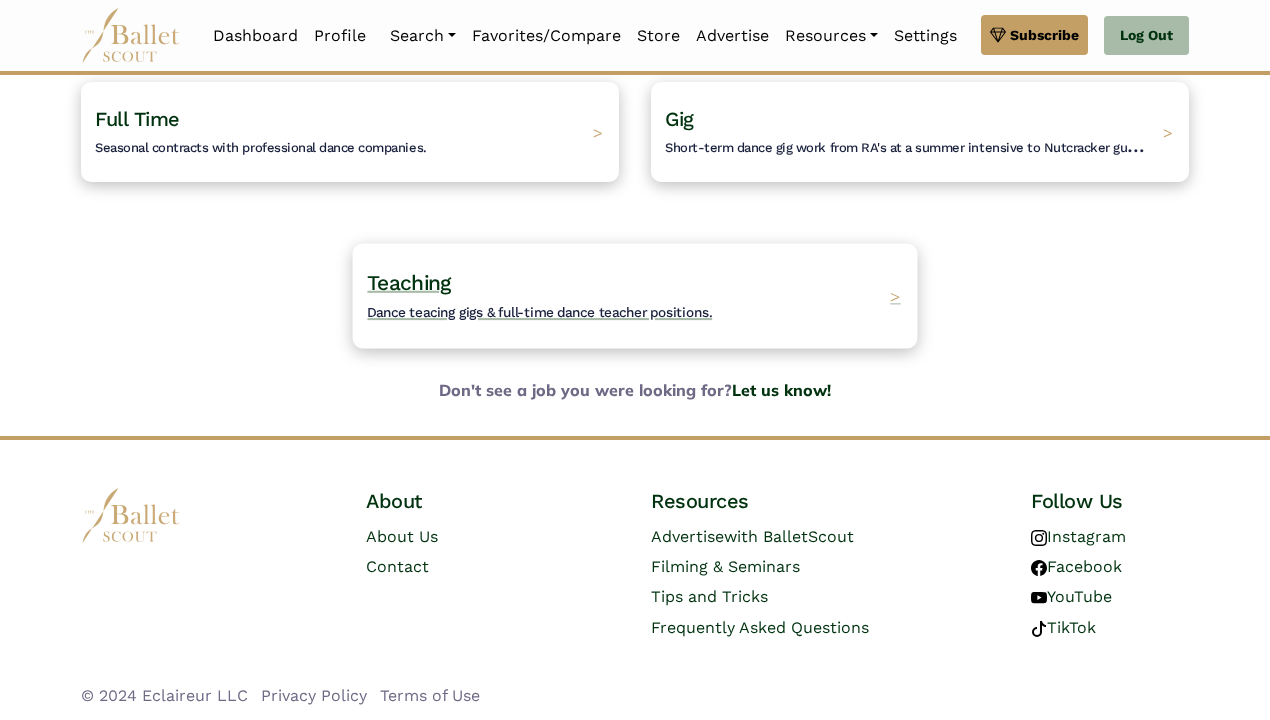 click on "Teaching" at bounding box center [409, 282] 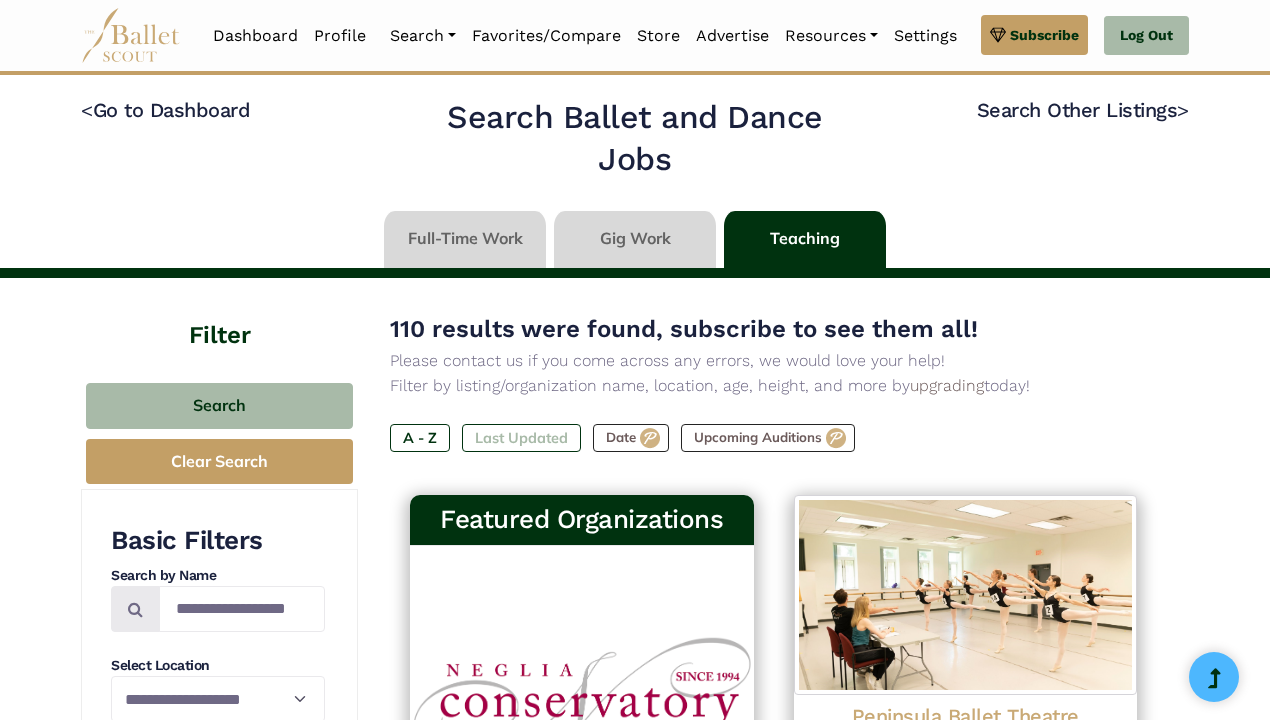 click on "Last Updated" at bounding box center [521, 438] 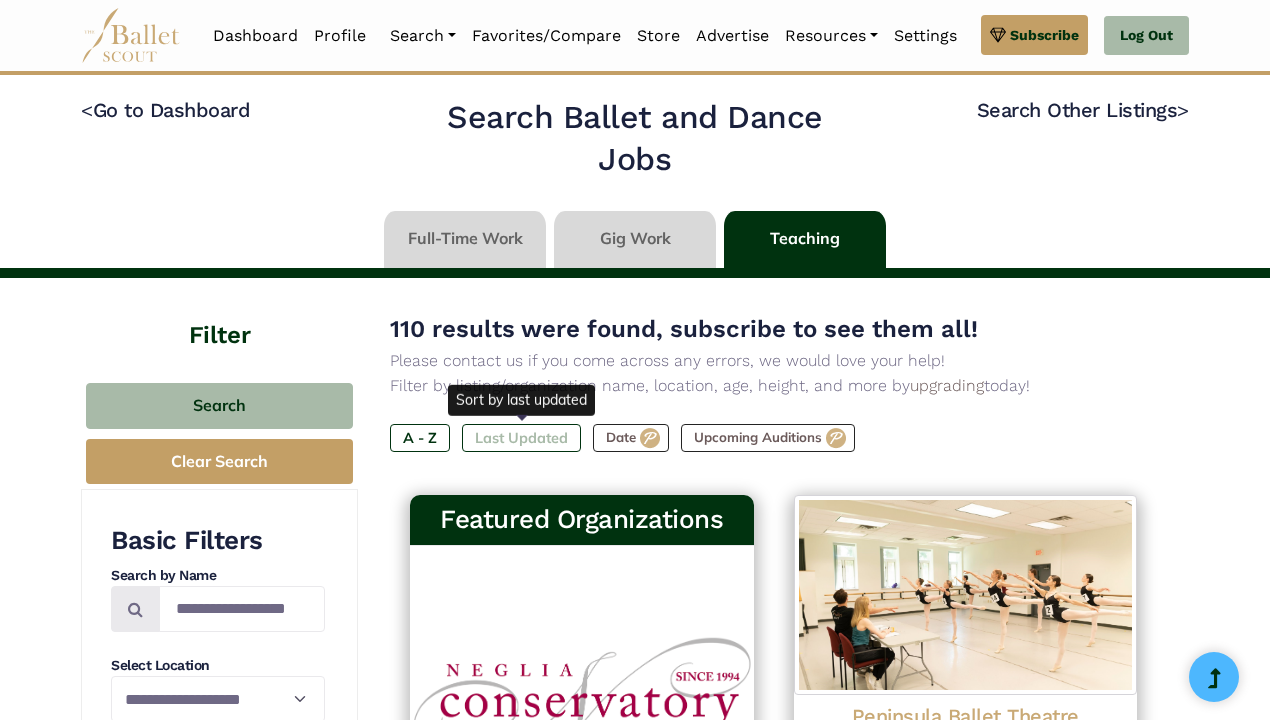 scroll, scrollTop: 238, scrollLeft: 0, axis: vertical 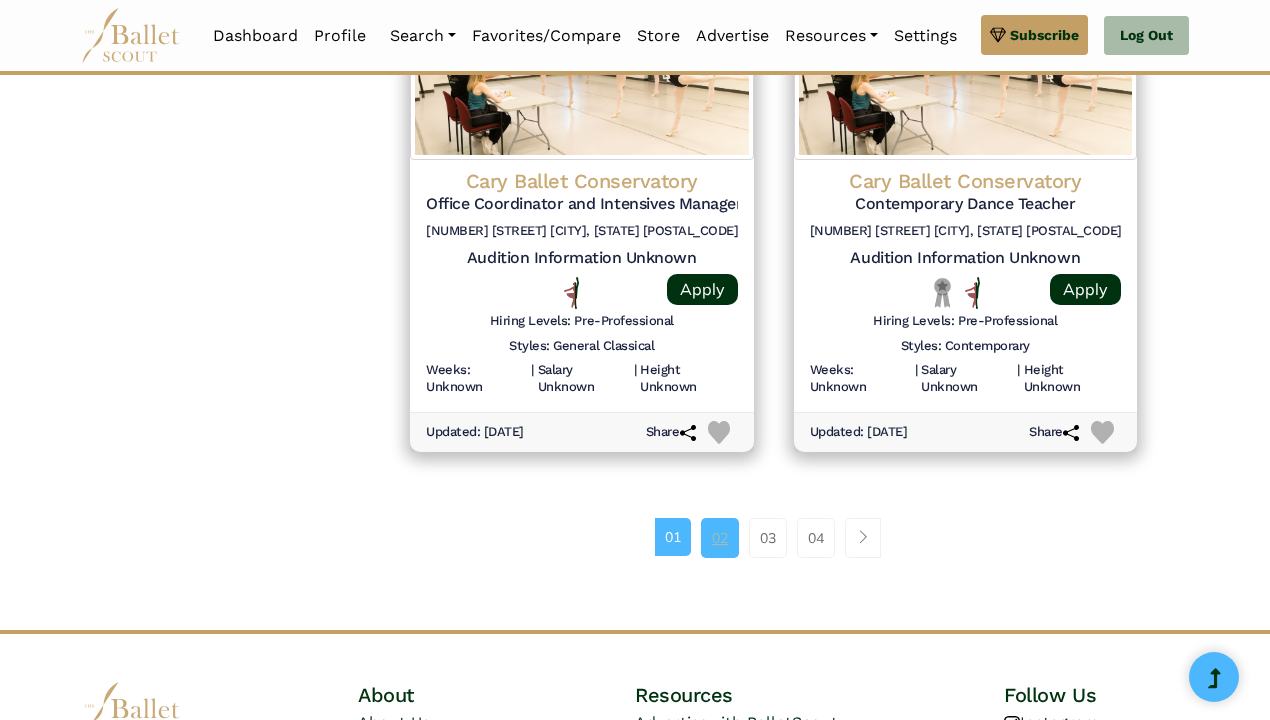 click on "02" at bounding box center (720, 538) 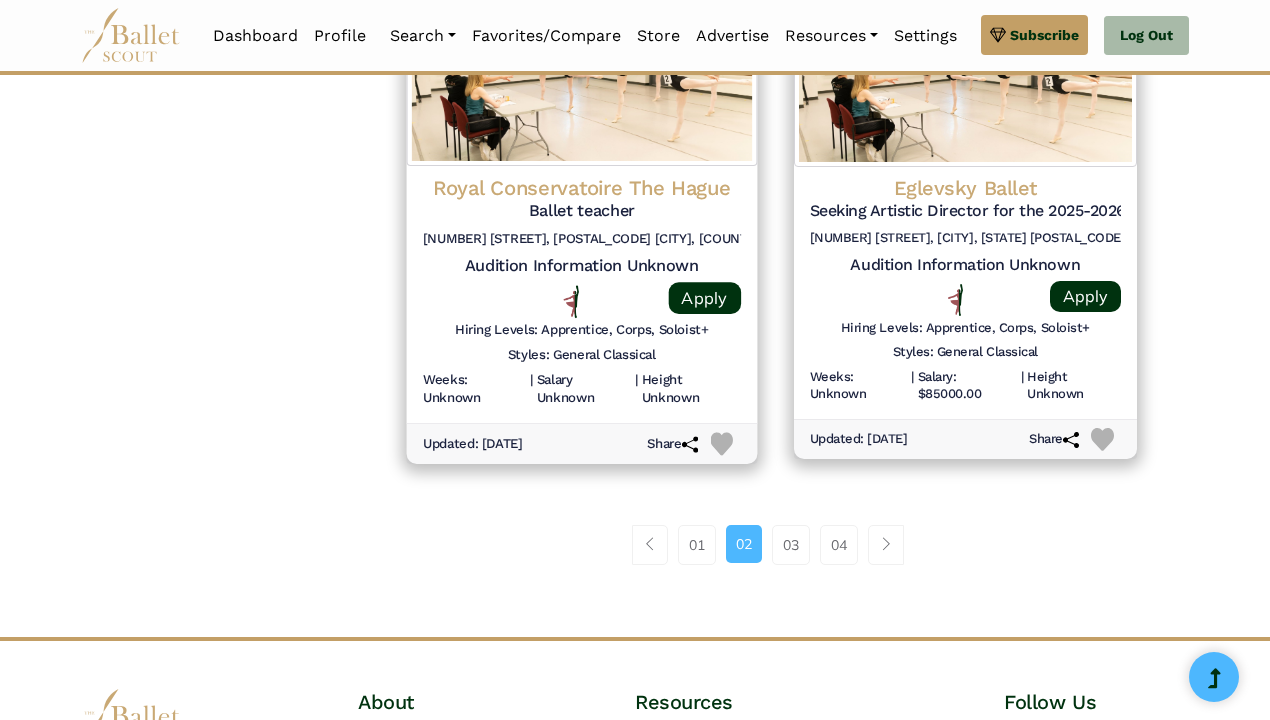 scroll, scrollTop: 2727, scrollLeft: 0, axis: vertical 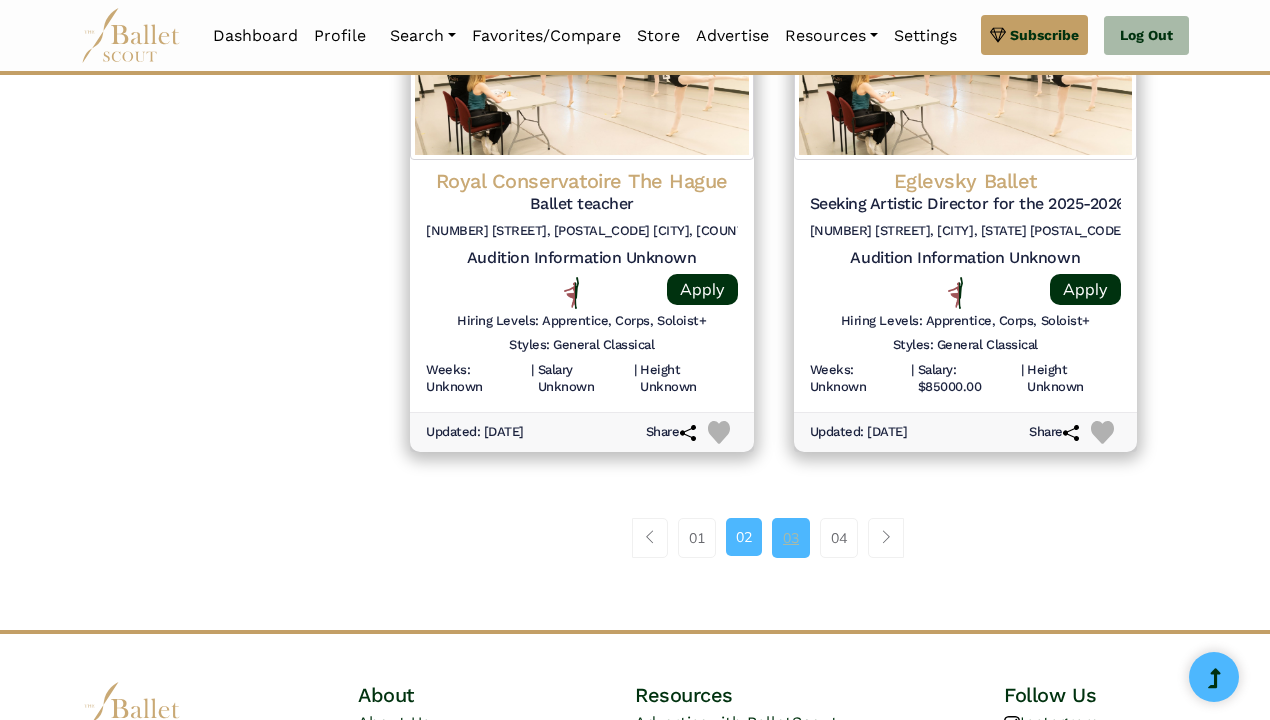click on "03" at bounding box center [791, 538] 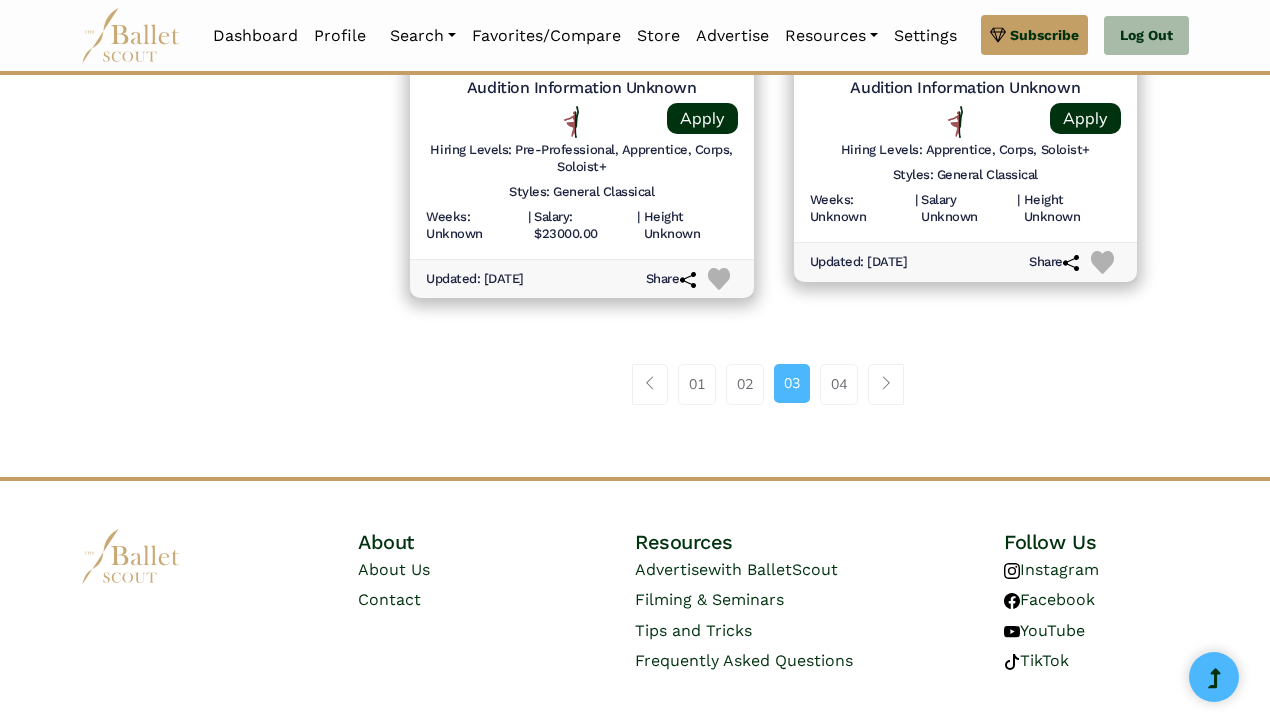 scroll, scrollTop: 2913, scrollLeft: 0, axis: vertical 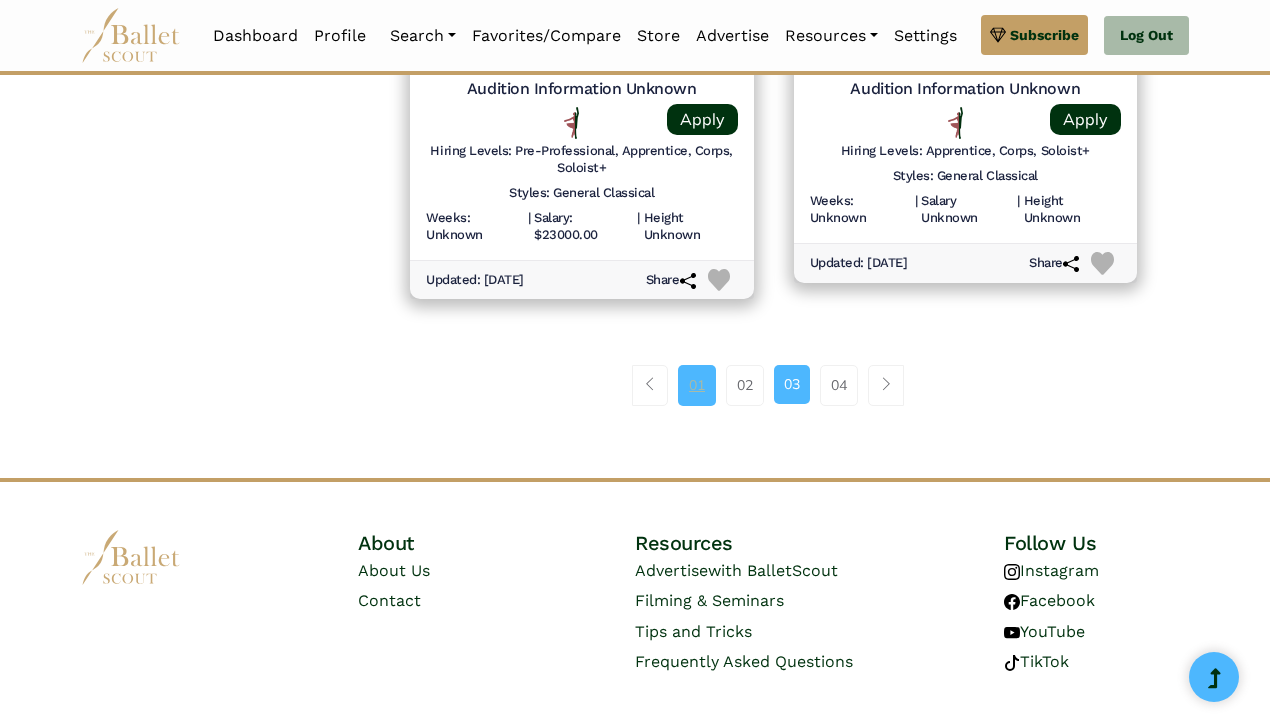 click on "01" at bounding box center (697, 385) 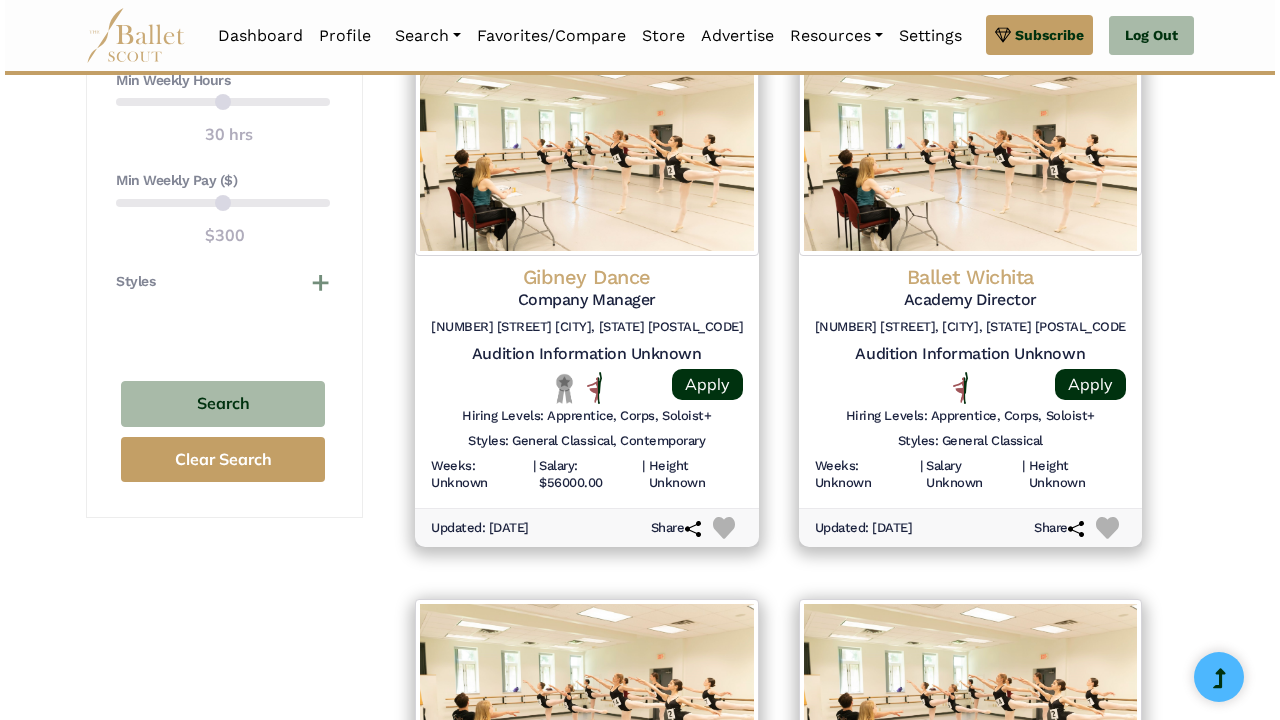 scroll, scrollTop: 1529, scrollLeft: 0, axis: vertical 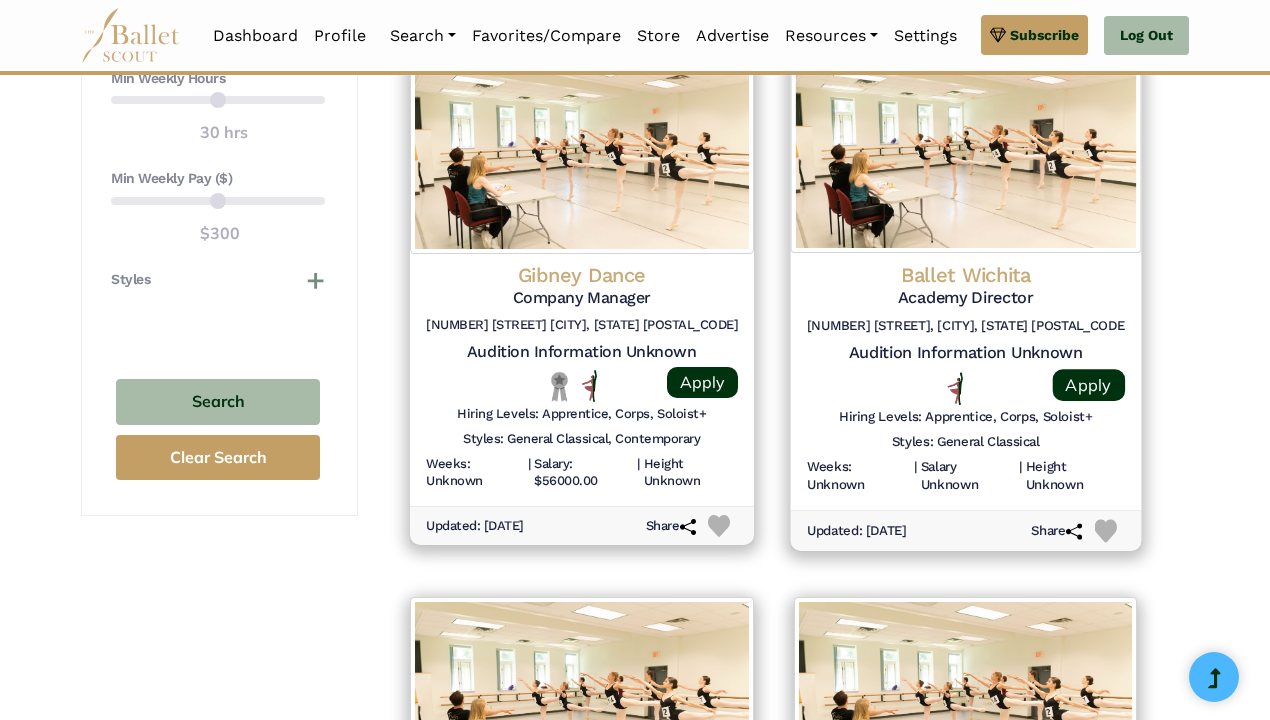click on "Ballet Wichita" at bounding box center [966, -813] 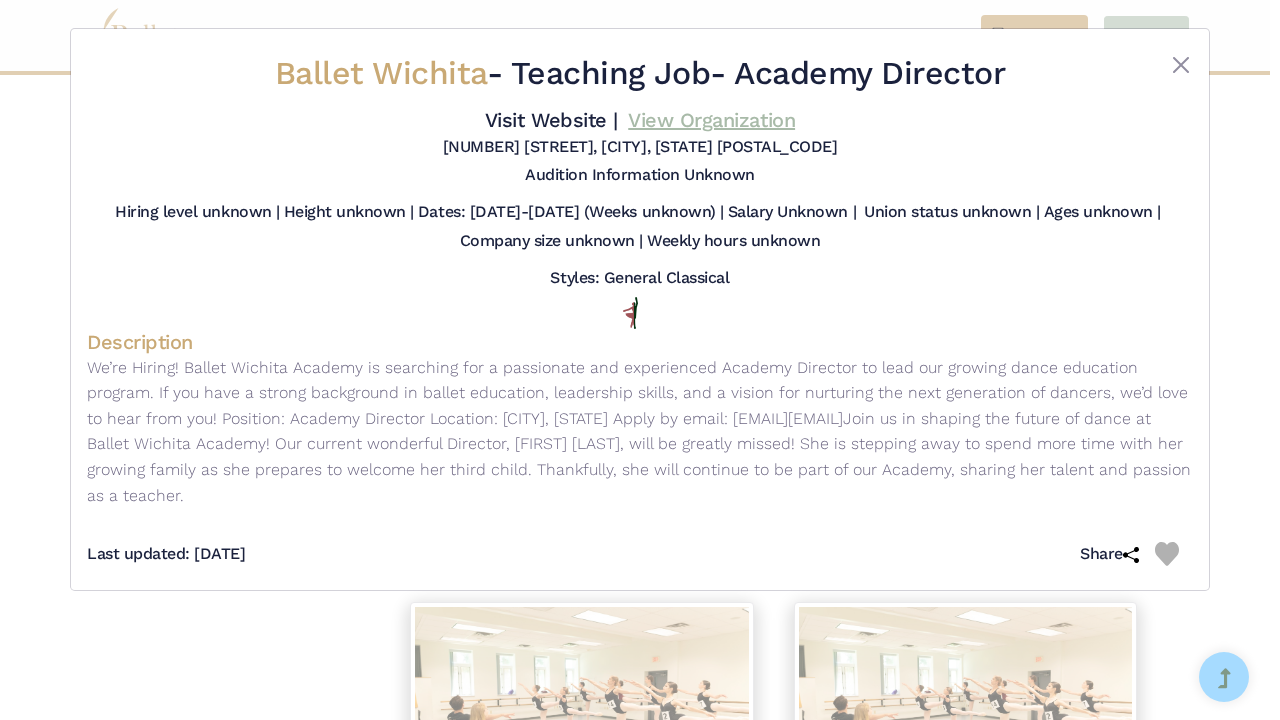 click on "View Organization" at bounding box center (711, 120) 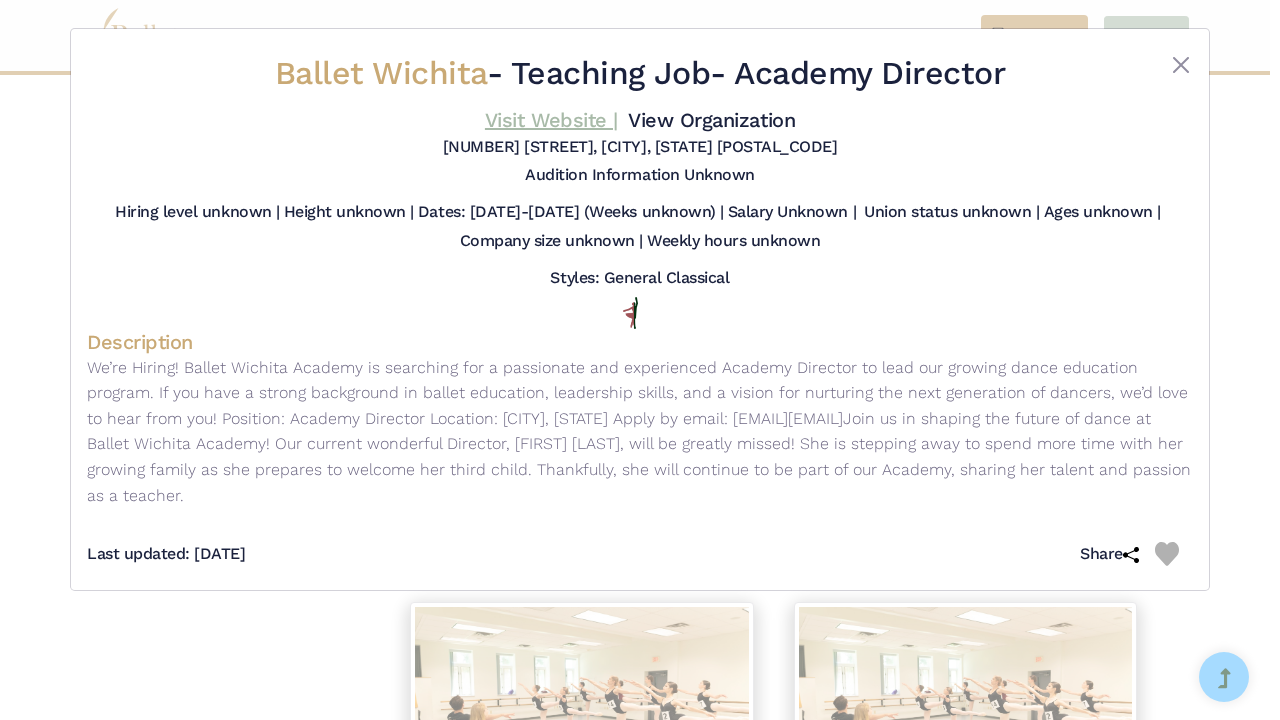 click on "Visit Website |" at bounding box center [551, 120] 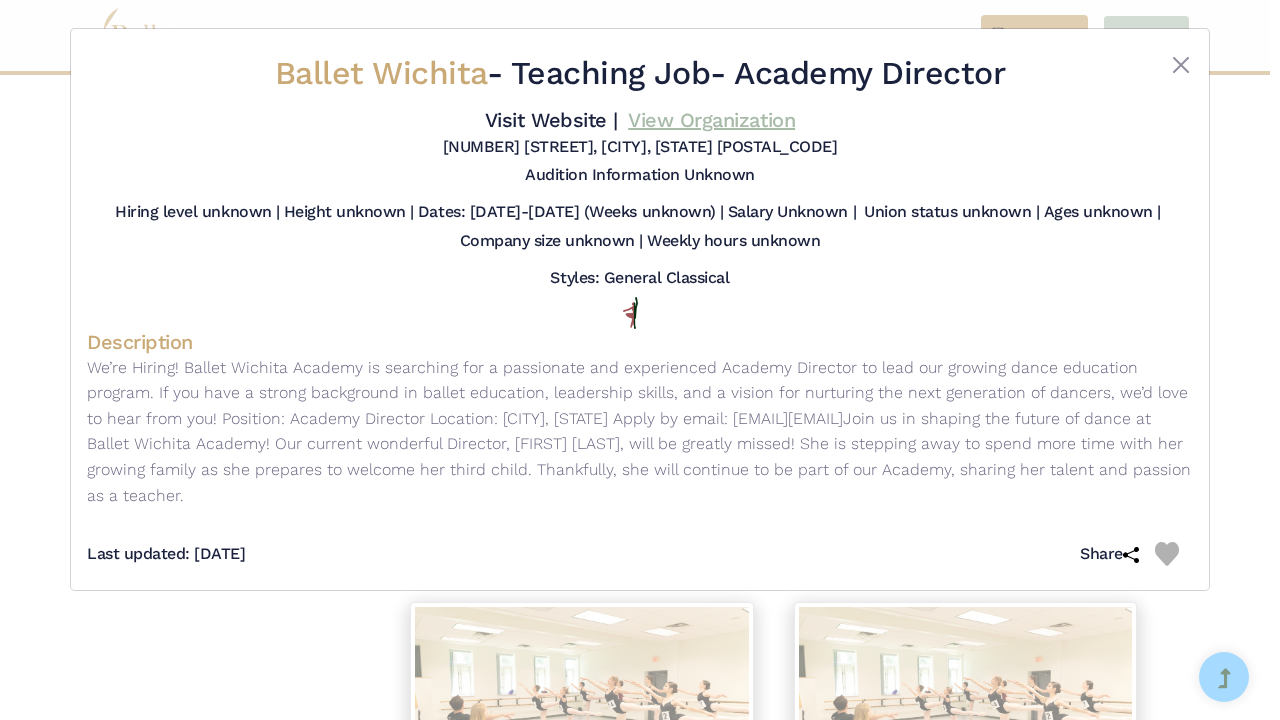 click on "View Organization" at bounding box center [711, 120] 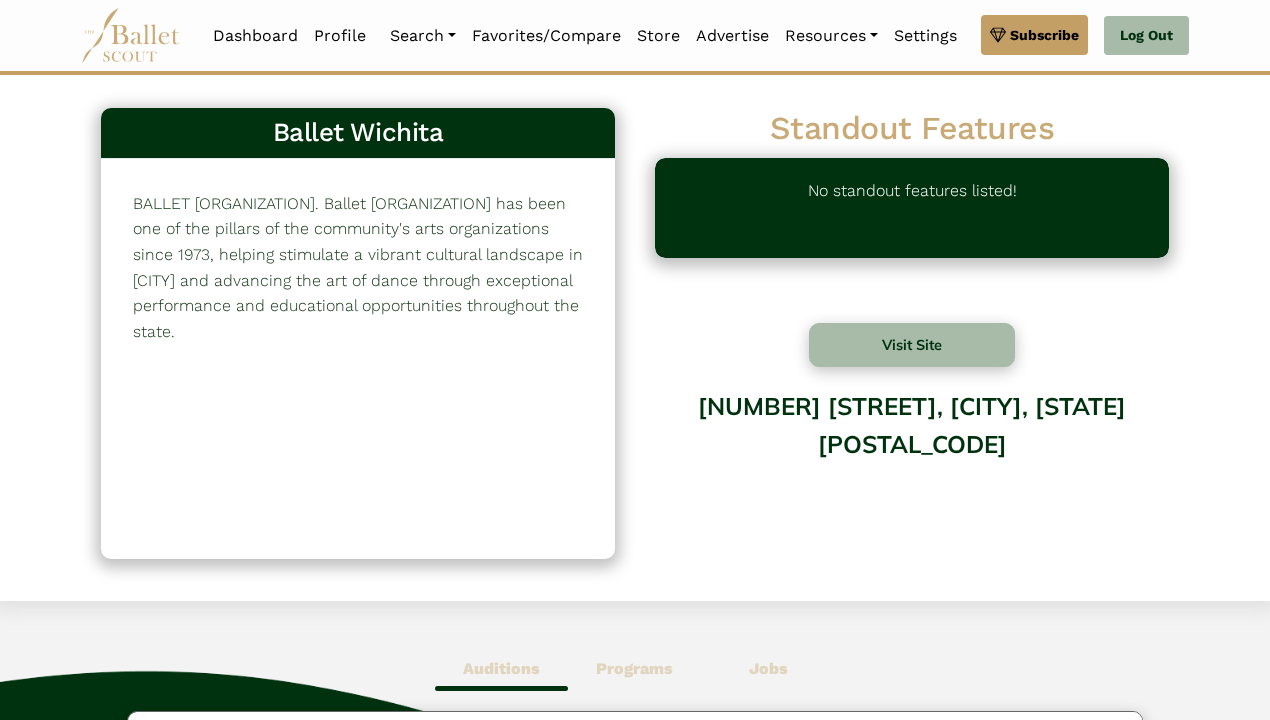 scroll, scrollTop: 0, scrollLeft: 0, axis: both 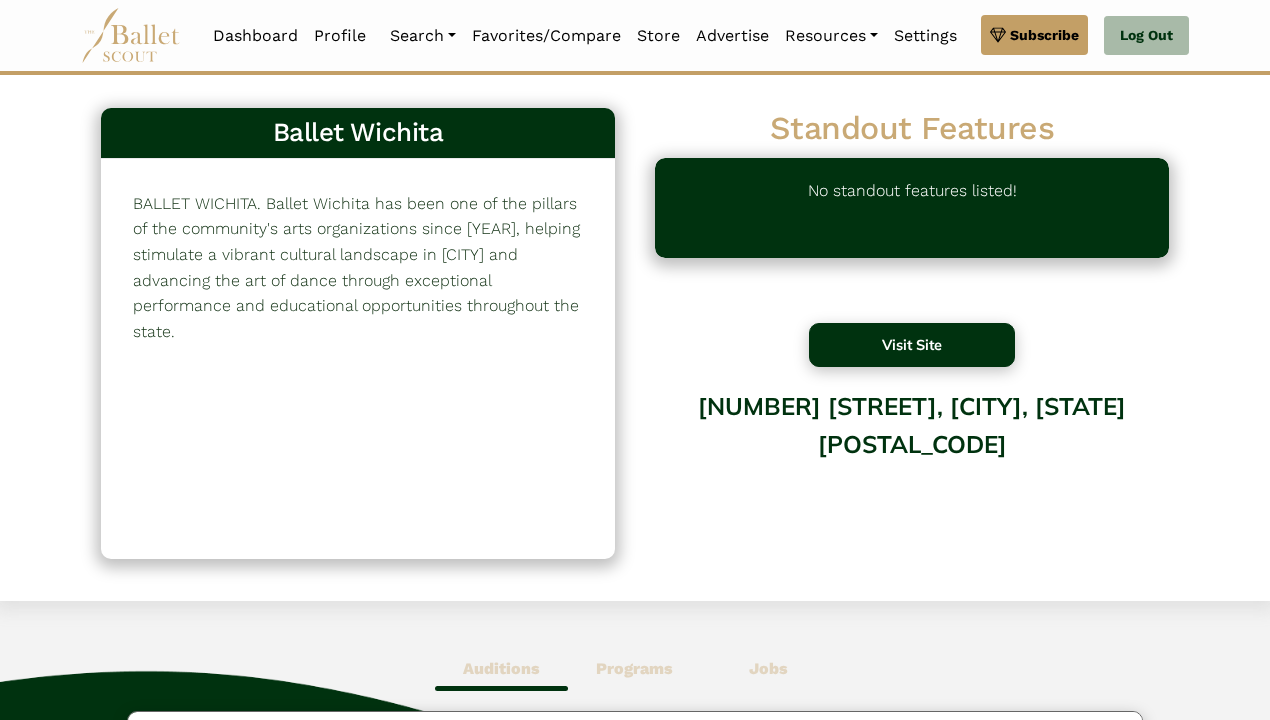 click on "Visit Site" at bounding box center [912, 345] 